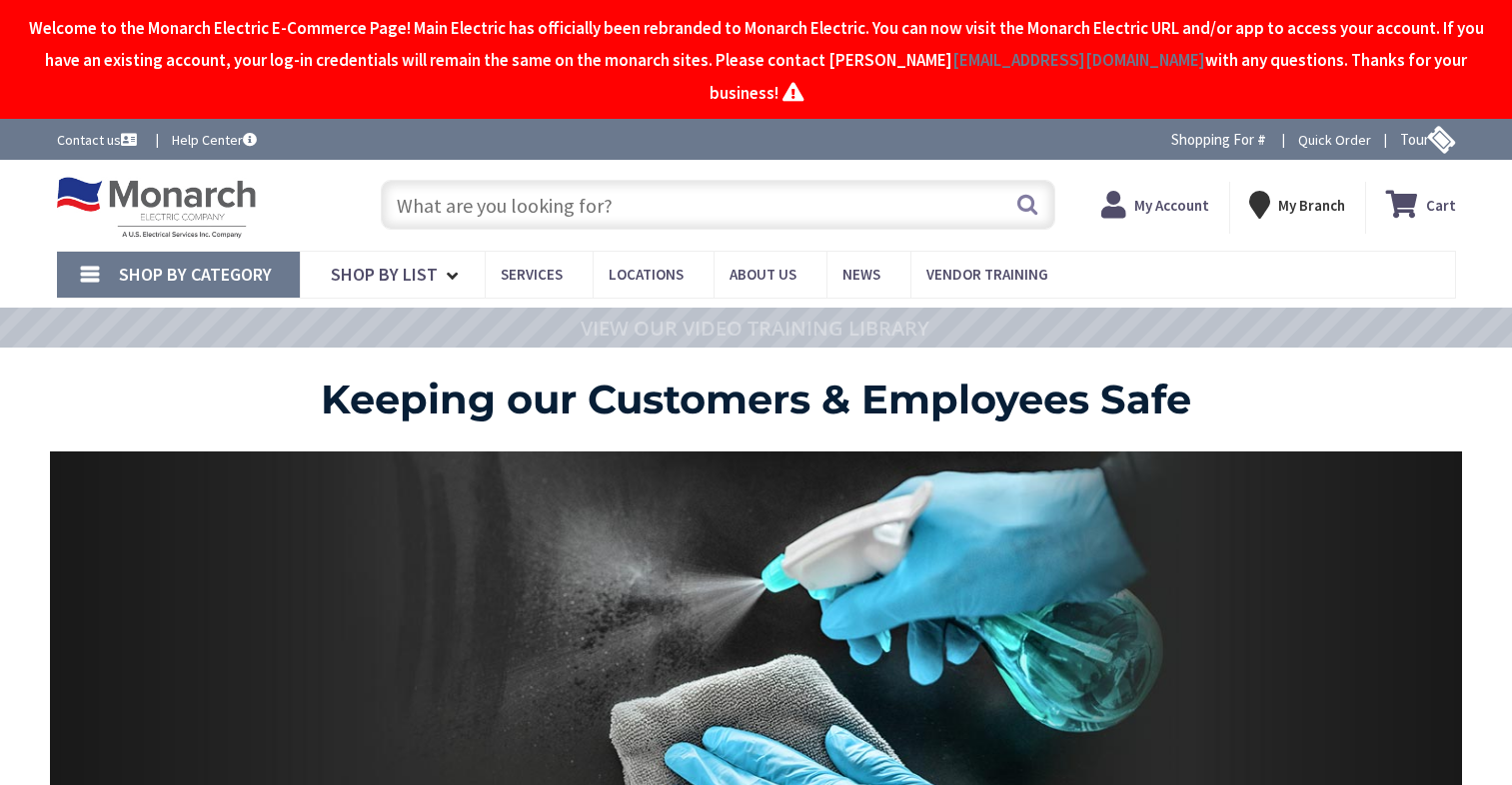 scroll, scrollTop: 0, scrollLeft: 0, axis: both 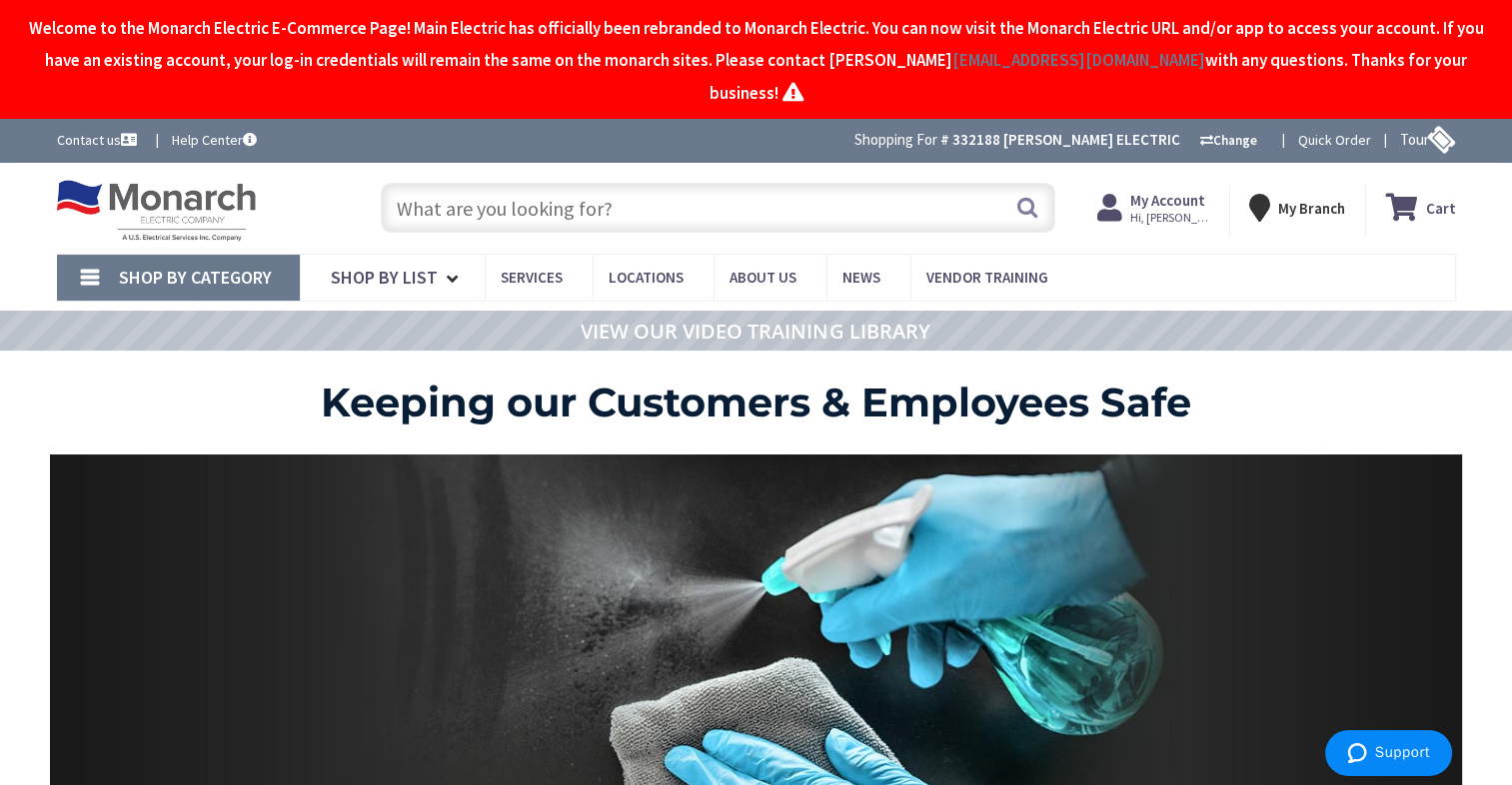 click at bounding box center (718, 208) 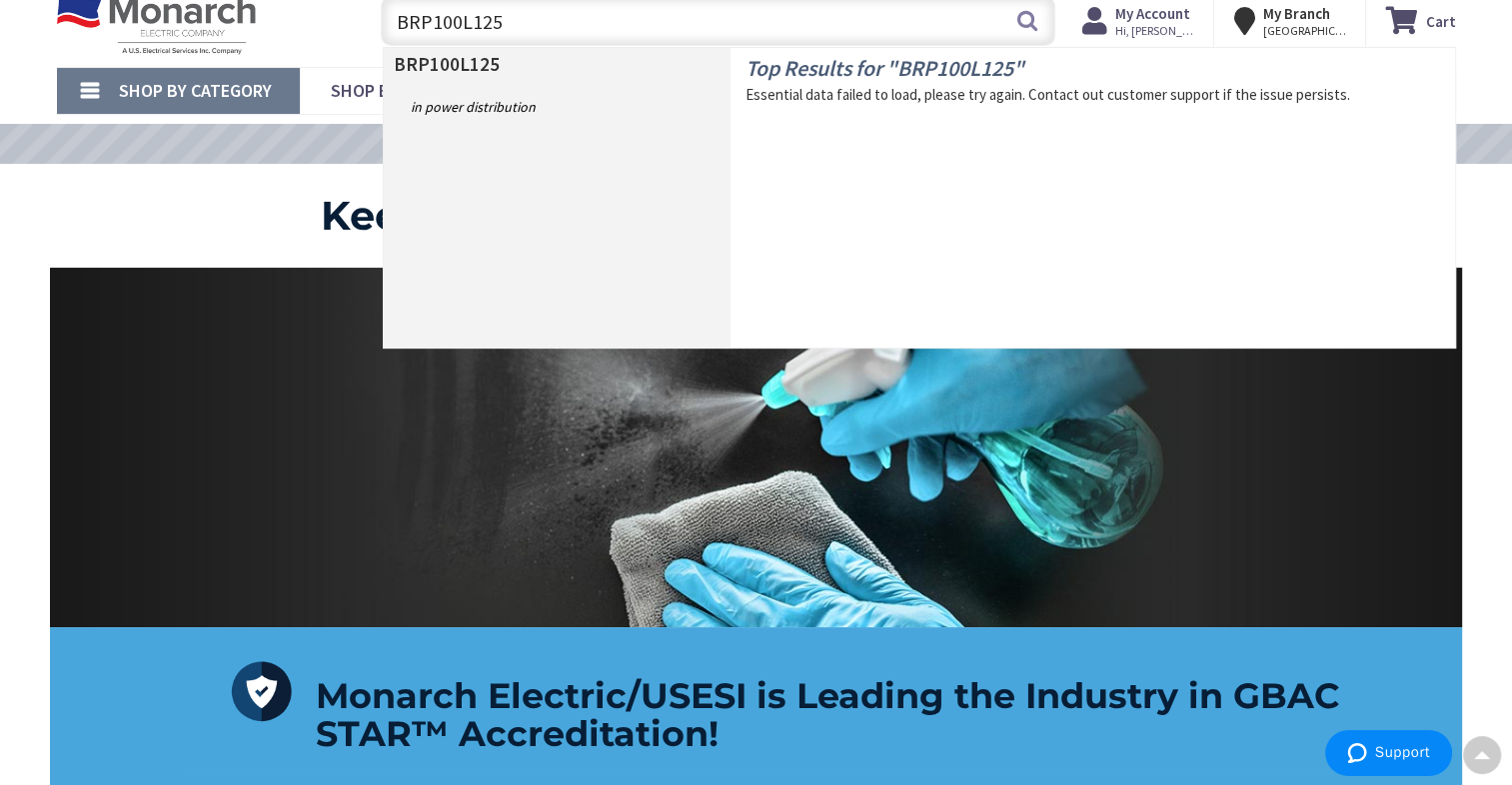 scroll, scrollTop: 0, scrollLeft: 0, axis: both 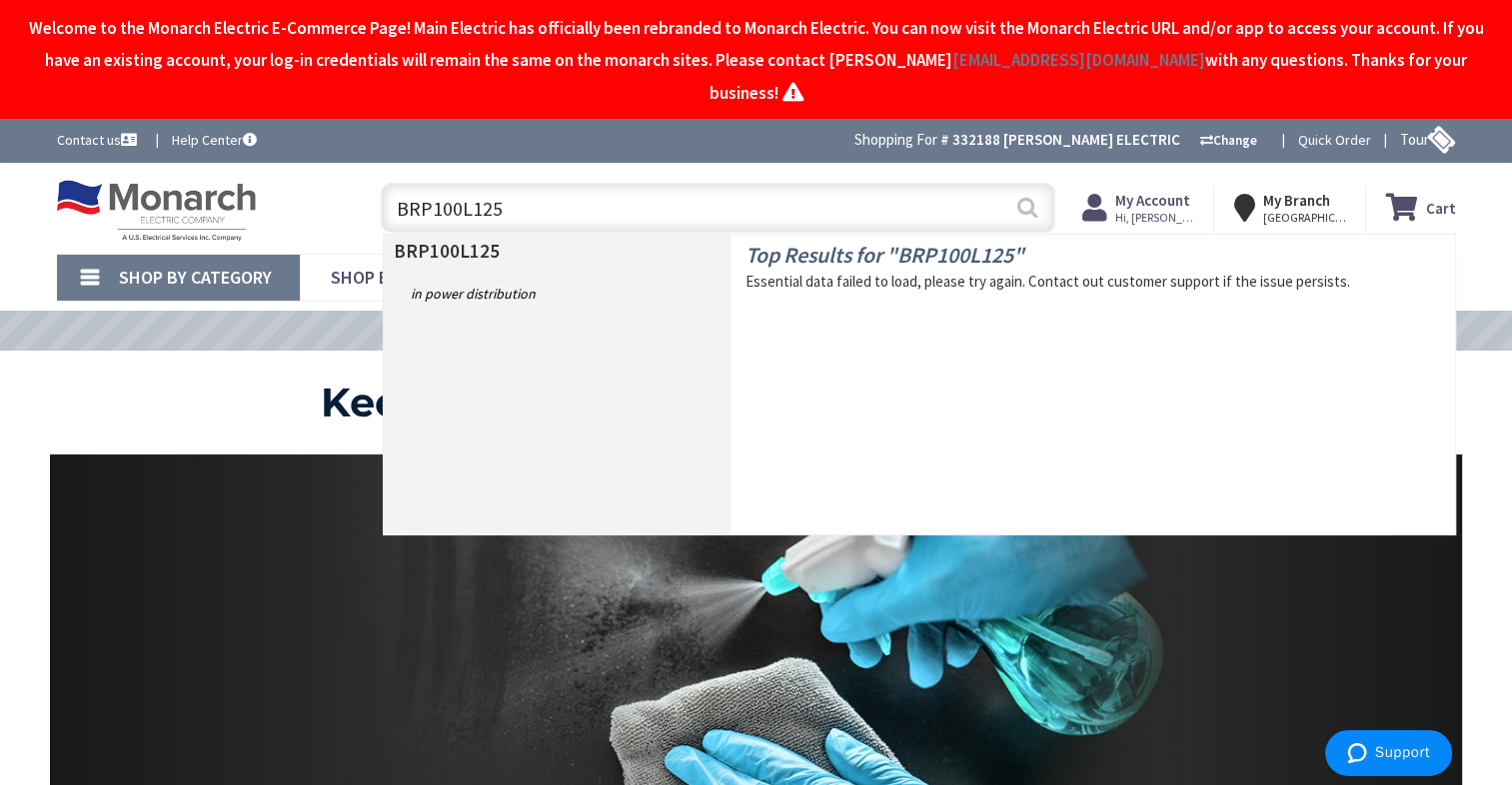 type on "BRP100L125" 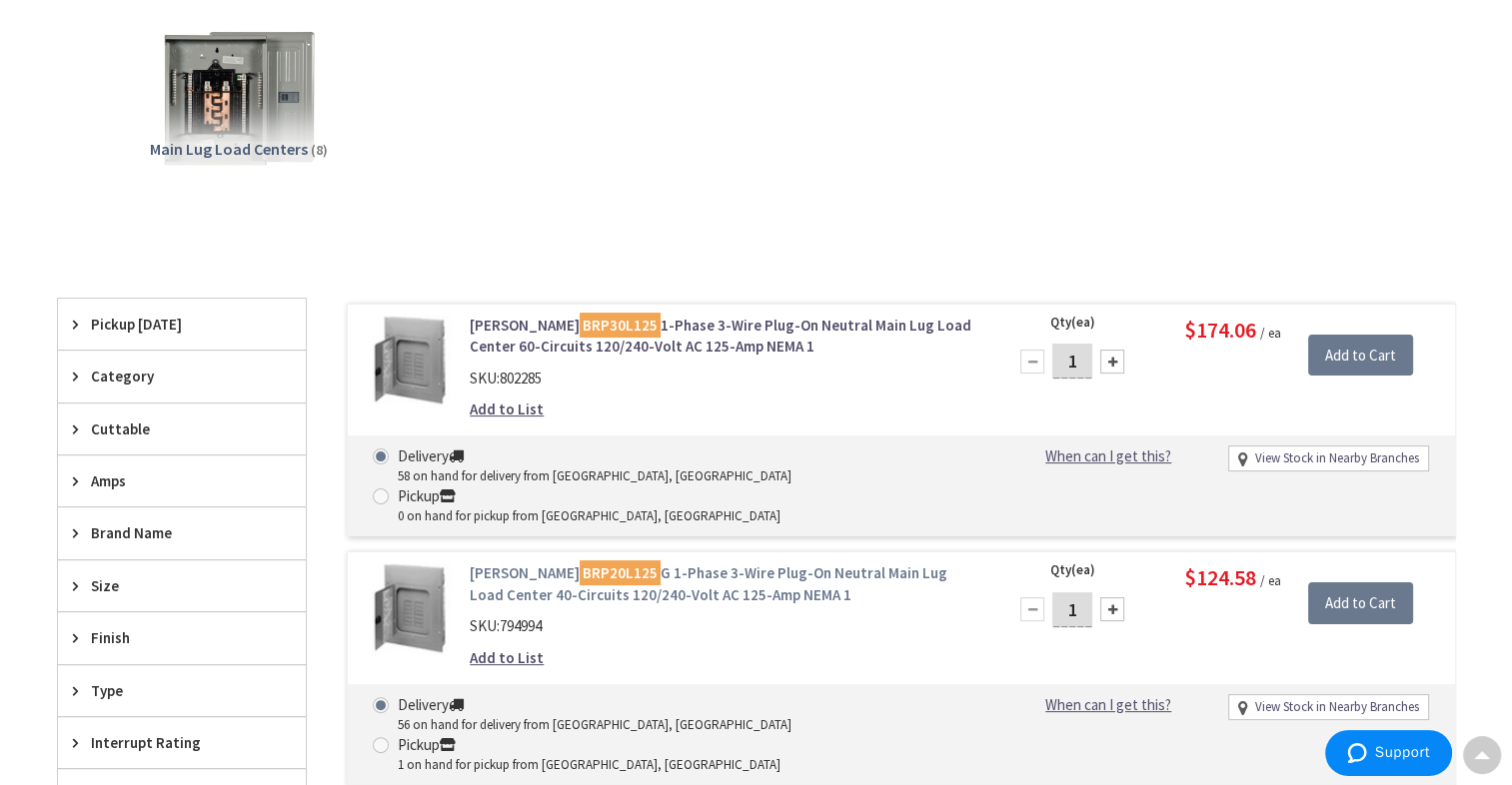 scroll, scrollTop: 302, scrollLeft: 0, axis: vertical 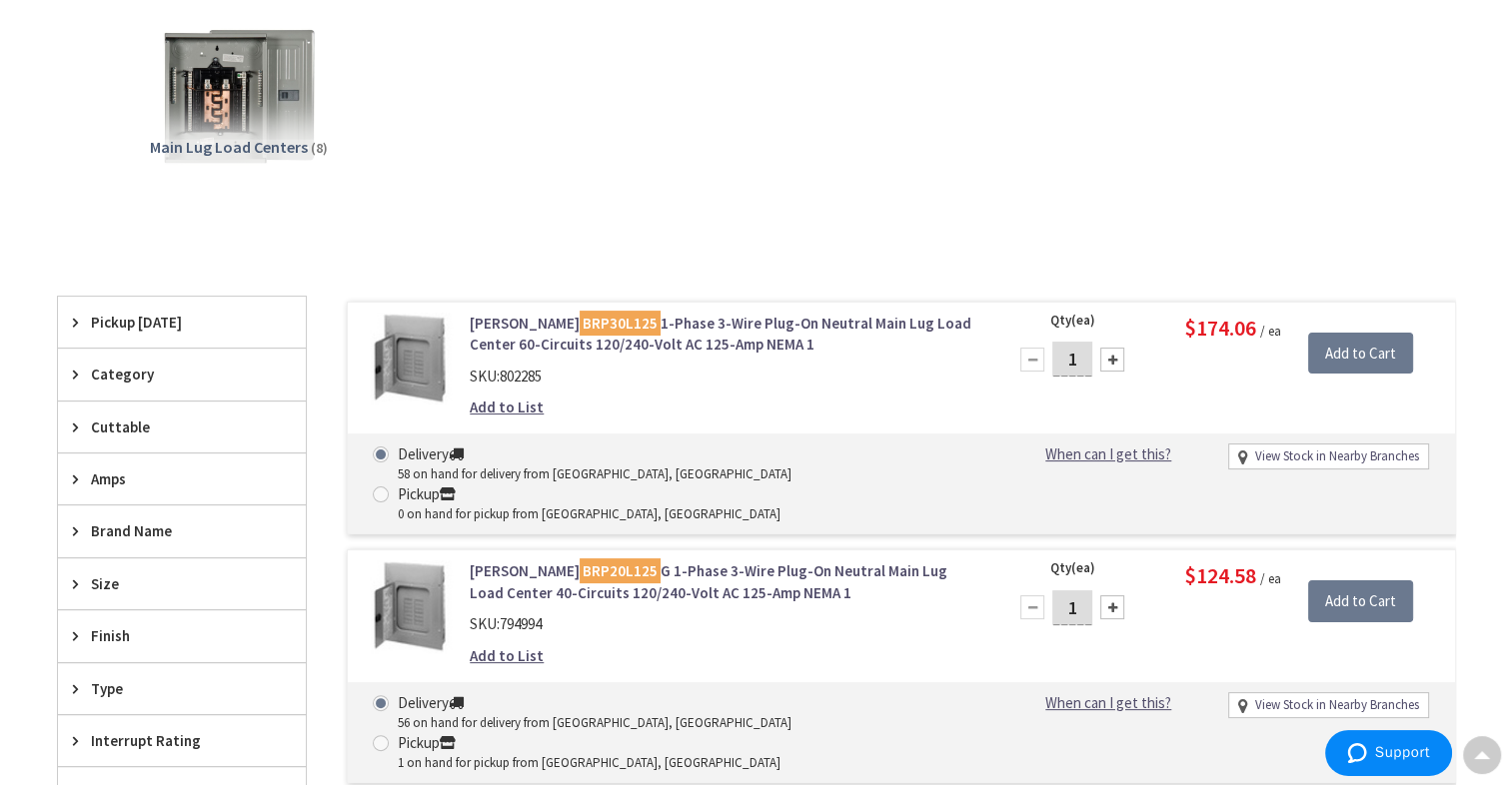 click on "Eaton  BRP20L125 G 1-Phase 3-Wire Plug-On Neutral Main Lug Load Center 40-Circuits 120/240-Volt AC 125-Amp NEMA 1" at bounding box center (724, 581) 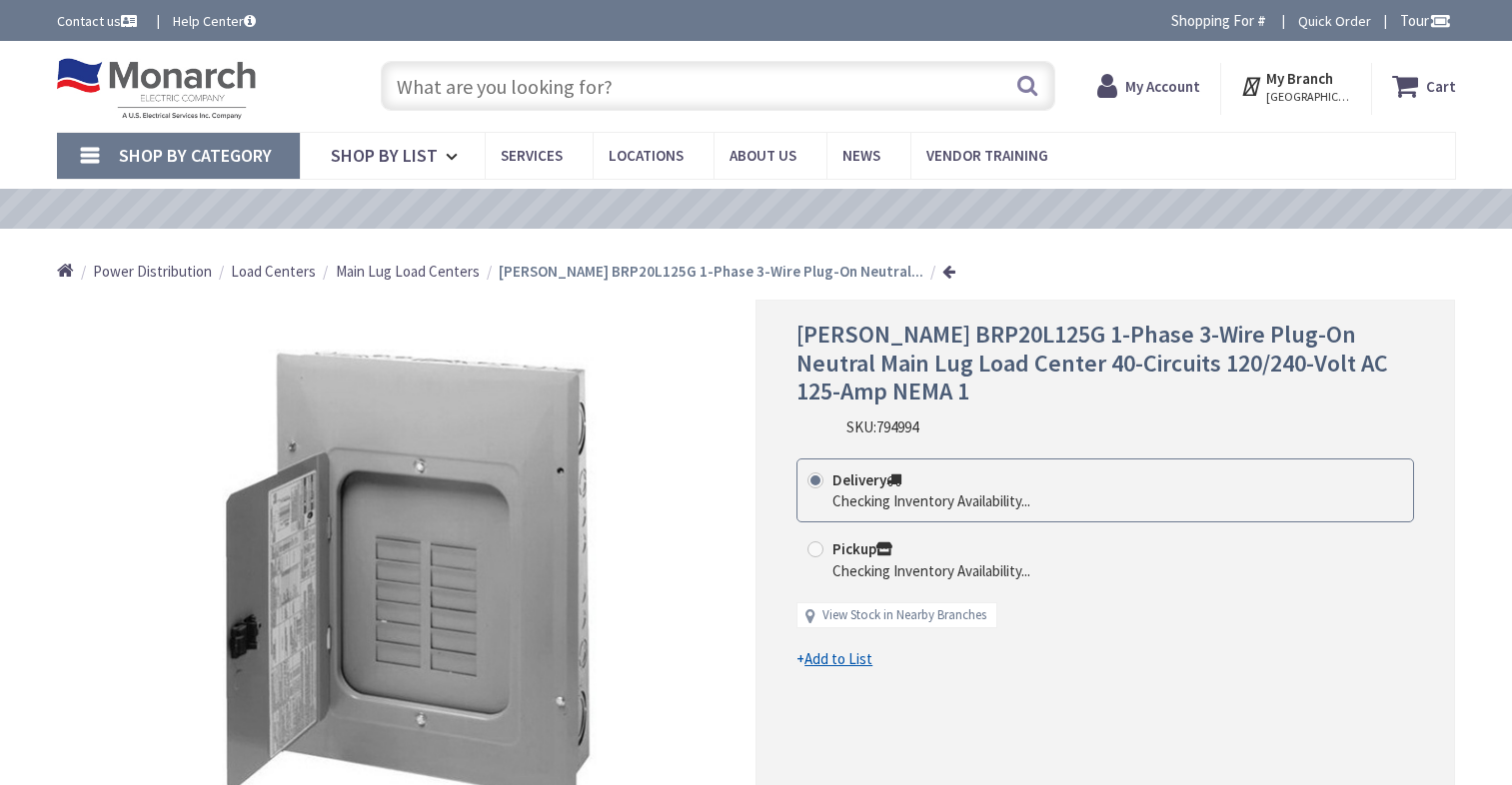 scroll, scrollTop: 0, scrollLeft: 0, axis: both 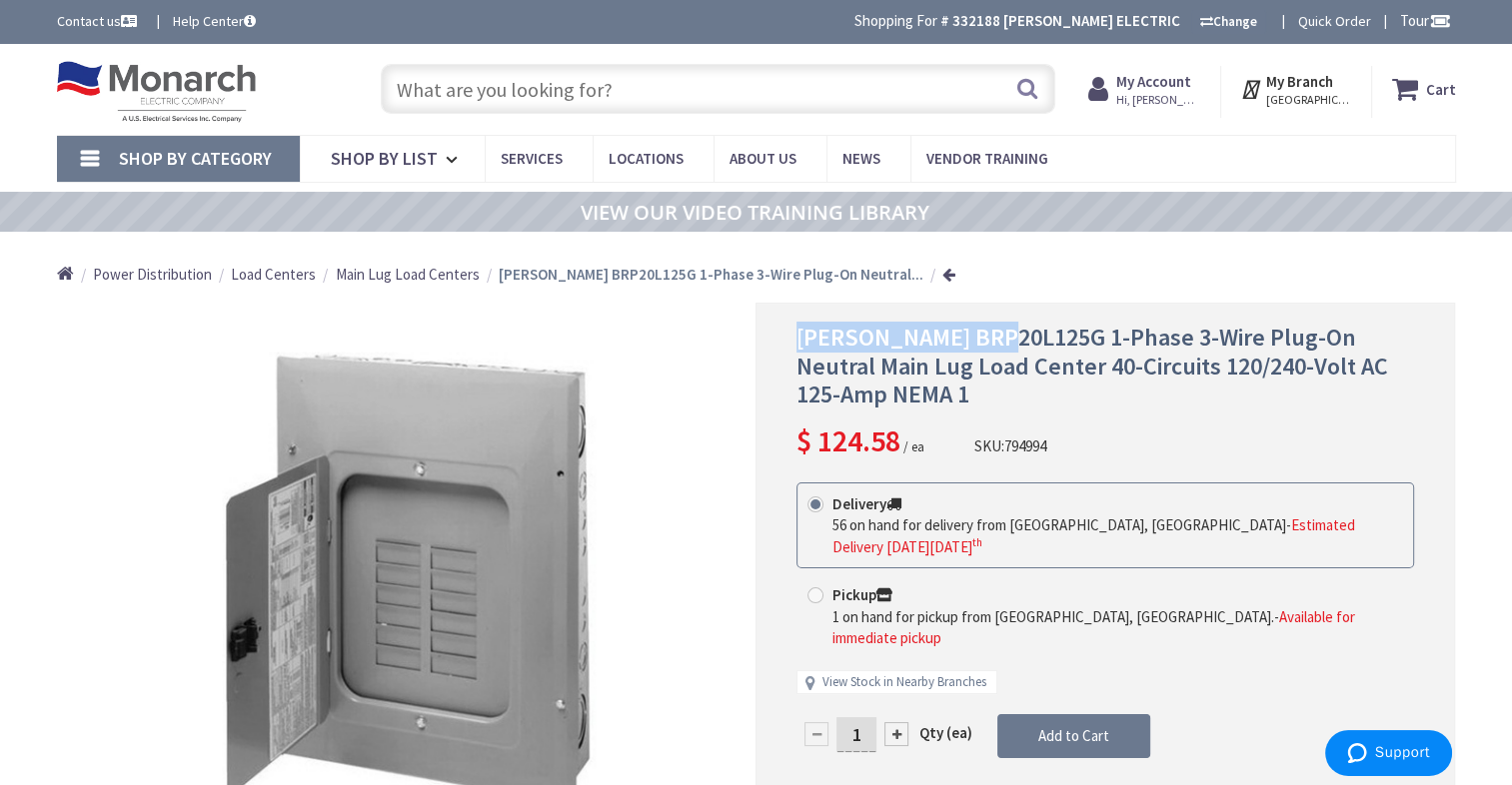 drag, startPoint x: 995, startPoint y: 339, endPoint x: 796, endPoint y: 346, distance: 199.12308 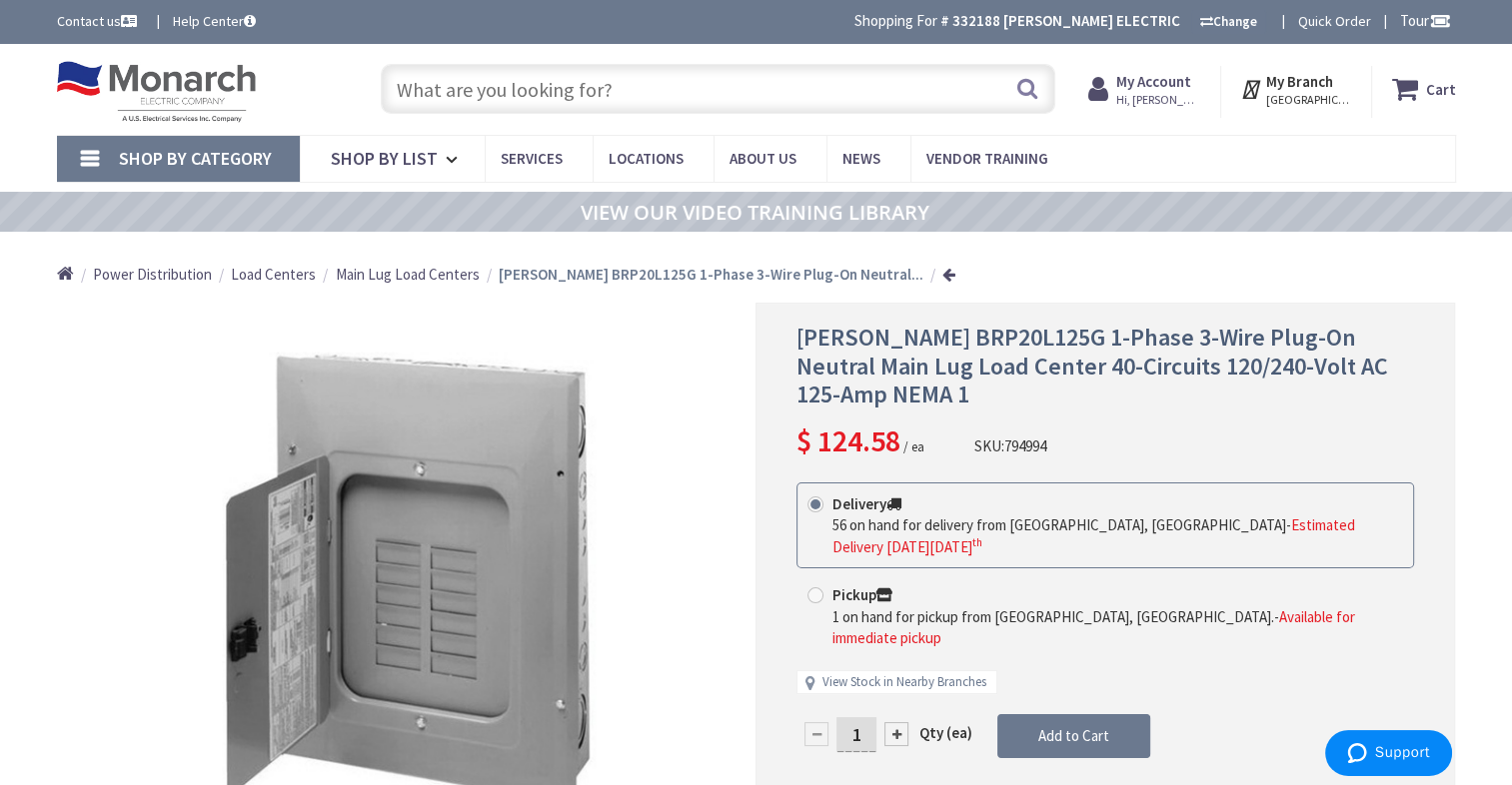 click on "Eaton BRP20L125G 1-Phase 3-Wire Plug-On Neutral Main Lug Load Center 40-Circuits 120/240-Volt AC 125-Amp NEMA 1
$
124.58
/ ea
SKU:                 794994
This product is Discontinued
Delivery
th" at bounding box center [1105, 591] 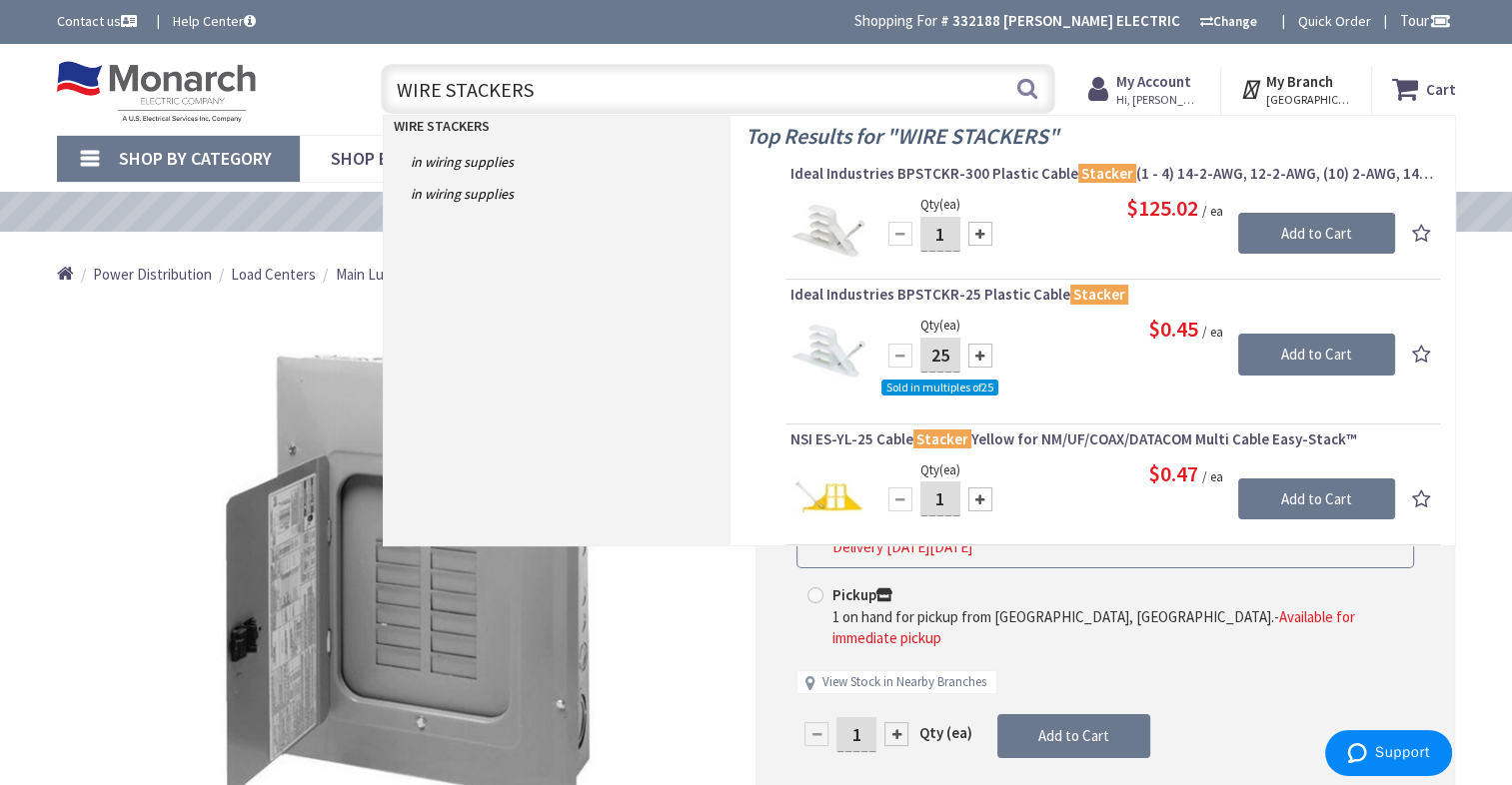 type on "WIRE STACKERS" 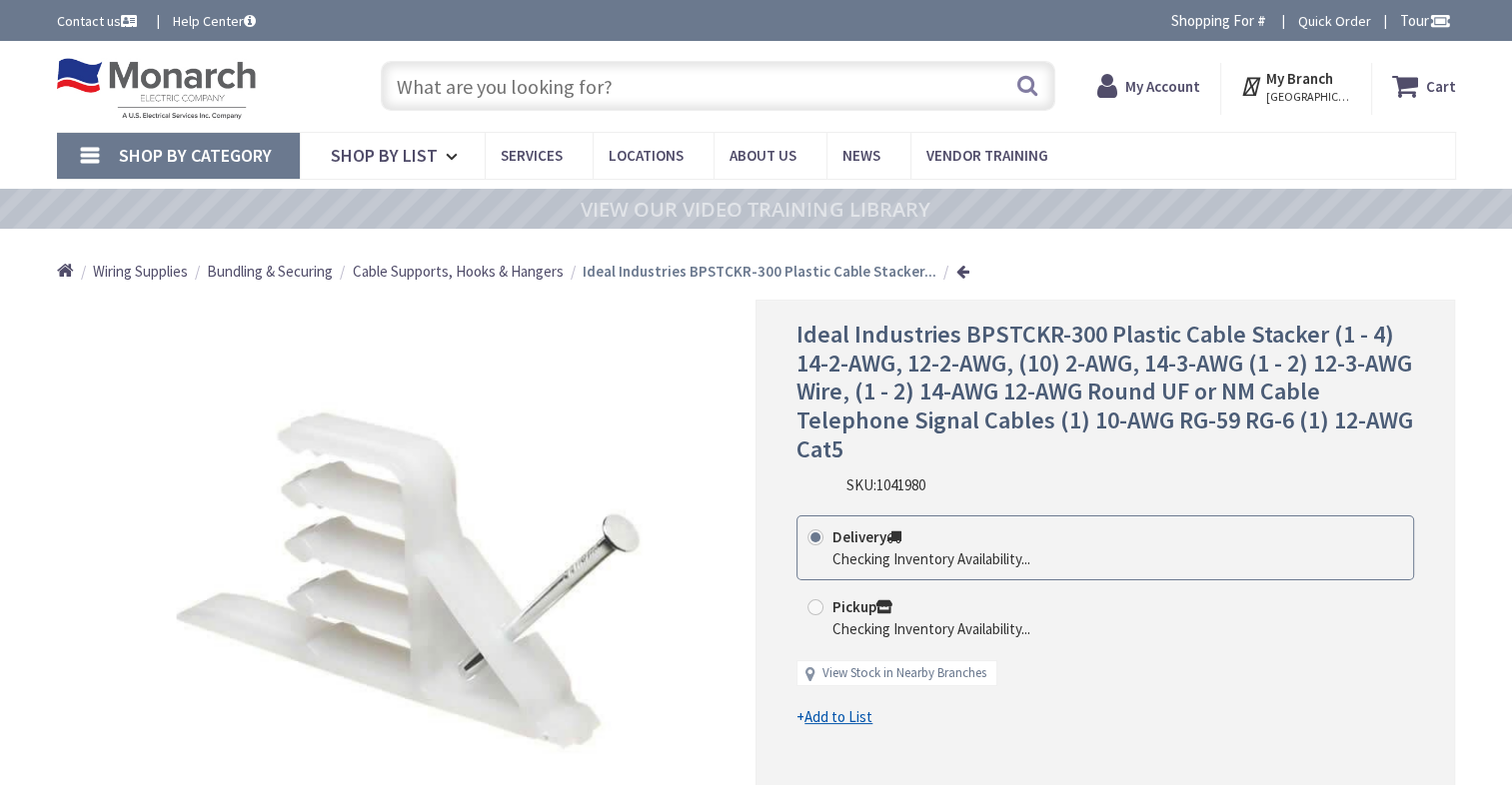 scroll, scrollTop: 0, scrollLeft: 0, axis: both 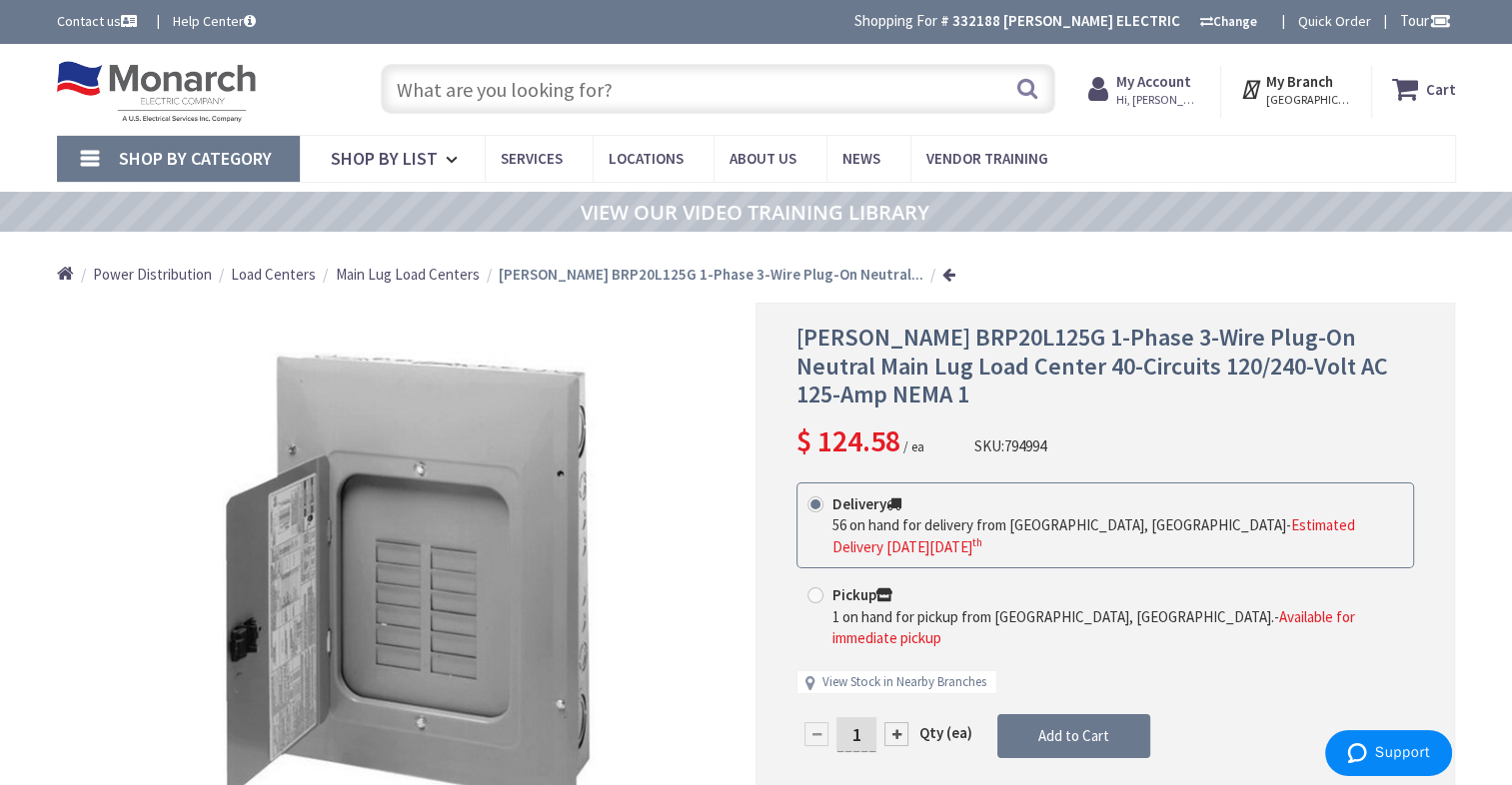 drag, startPoint x: 452, startPoint y: 81, endPoint x: 592, endPoint y: 89, distance: 140.22839 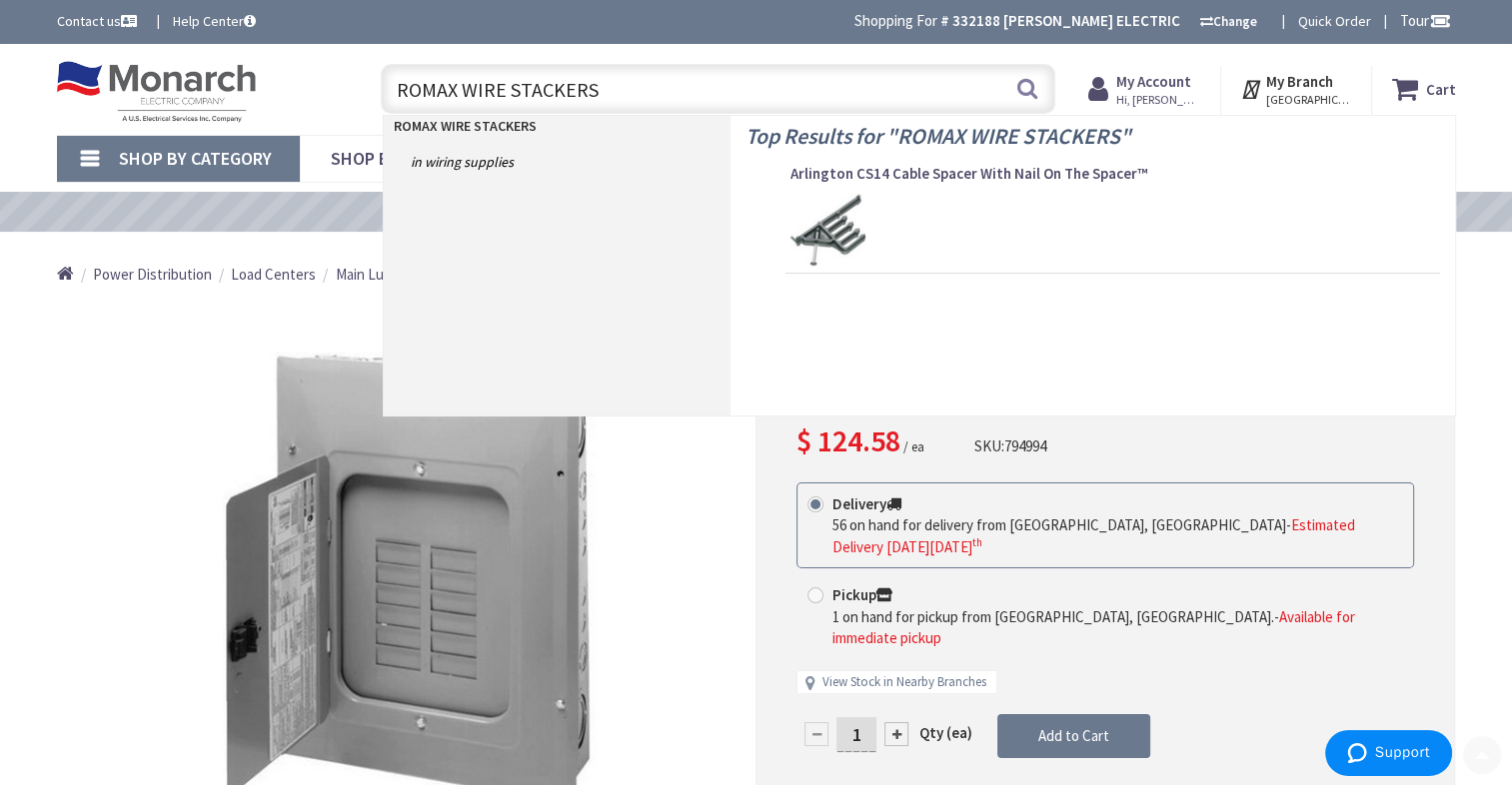scroll, scrollTop: 0, scrollLeft: 0, axis: both 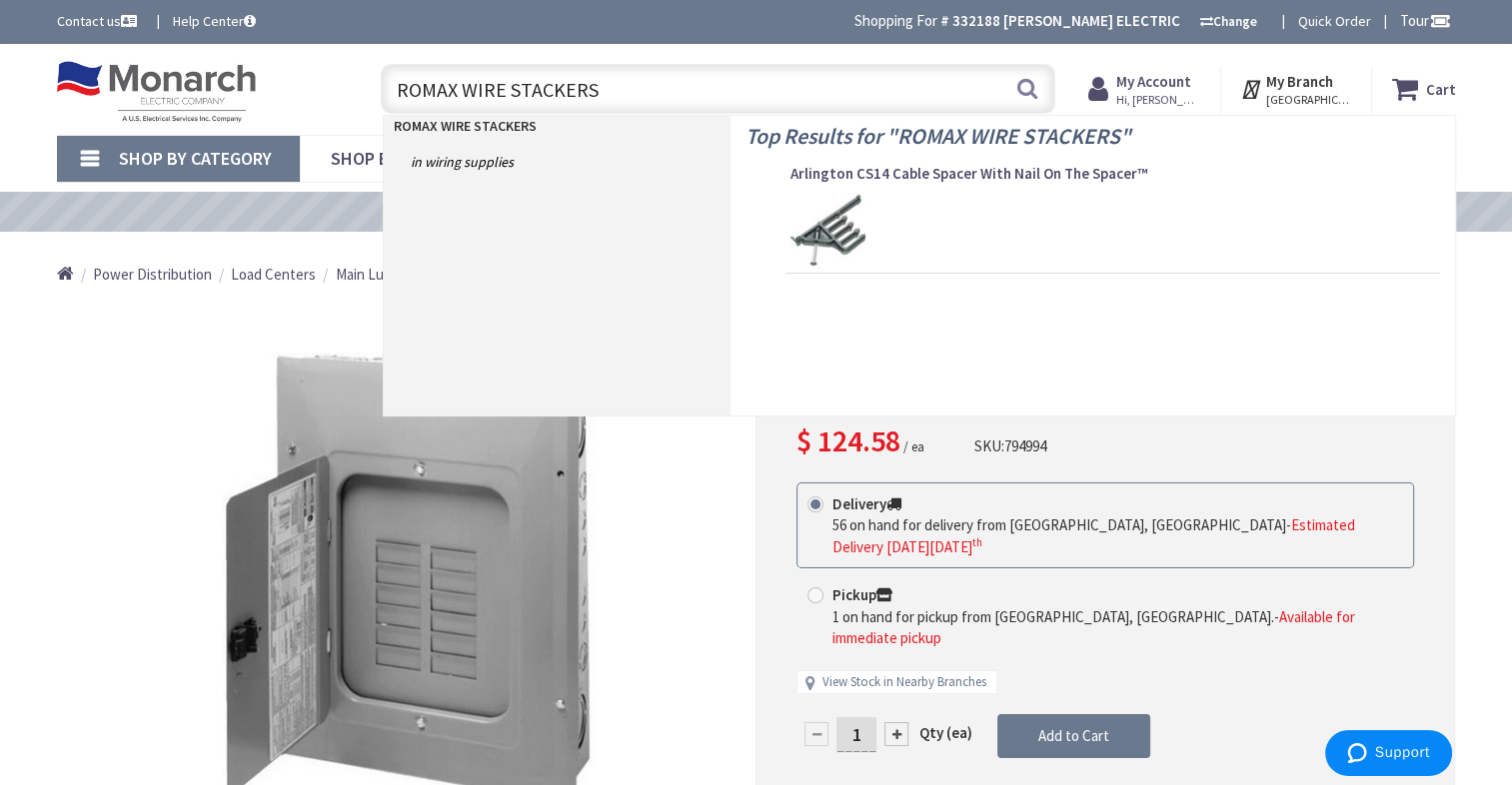 click on "ROMAX WIRE STACKERS" at bounding box center (718, 89) 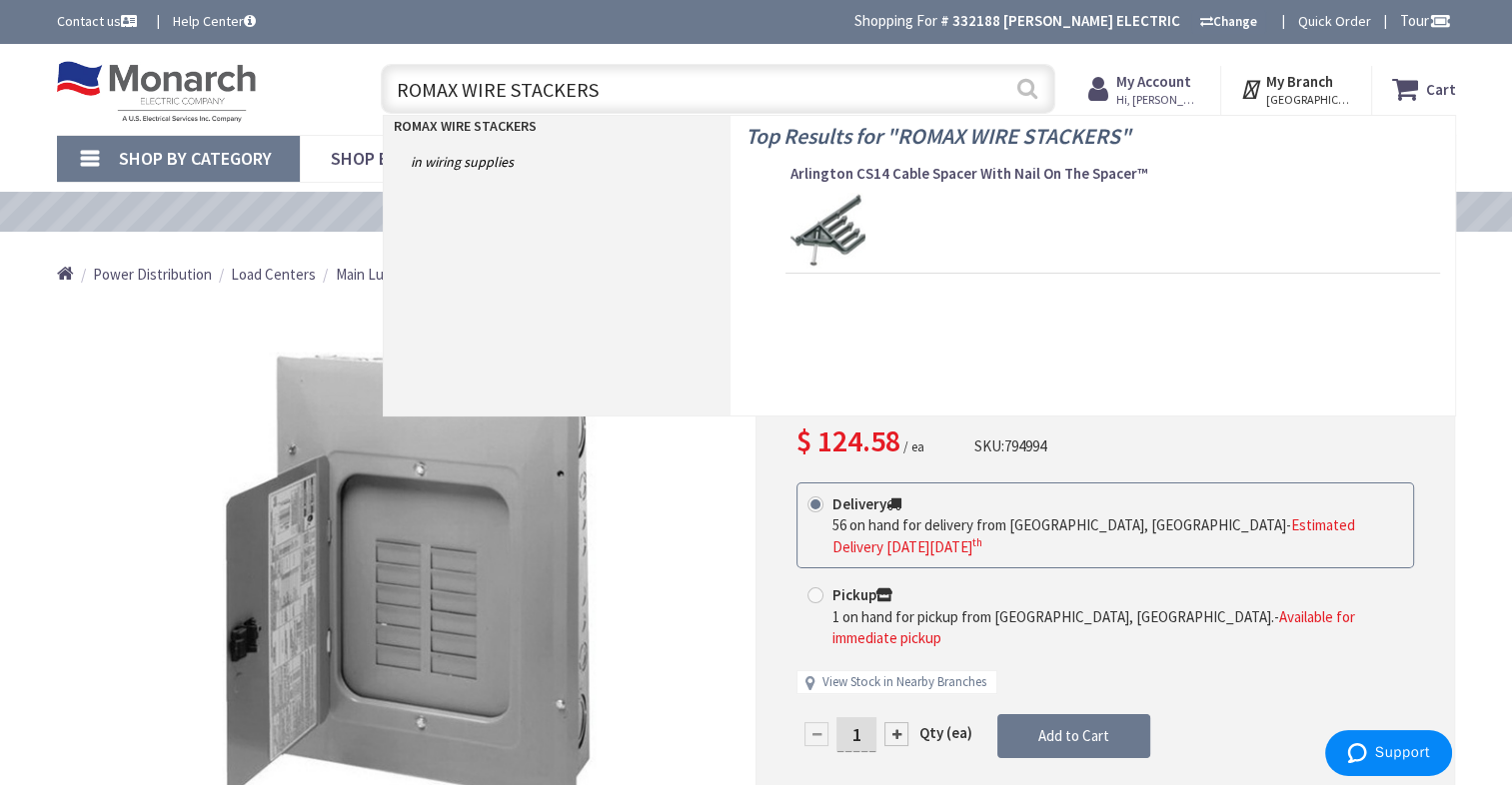 type on "ROMAX WIRE STACKERS" 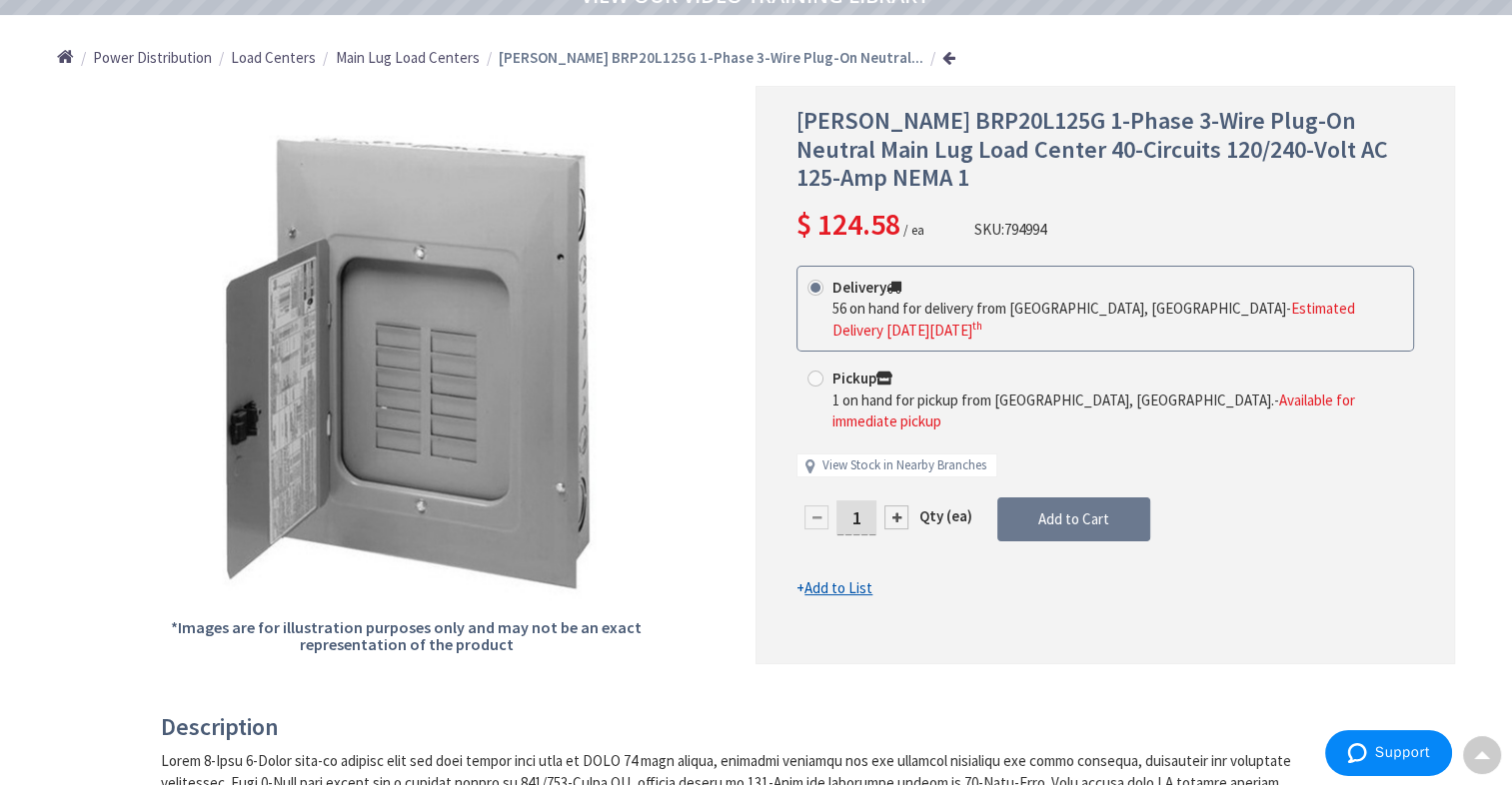 scroll, scrollTop: 0, scrollLeft: 0, axis: both 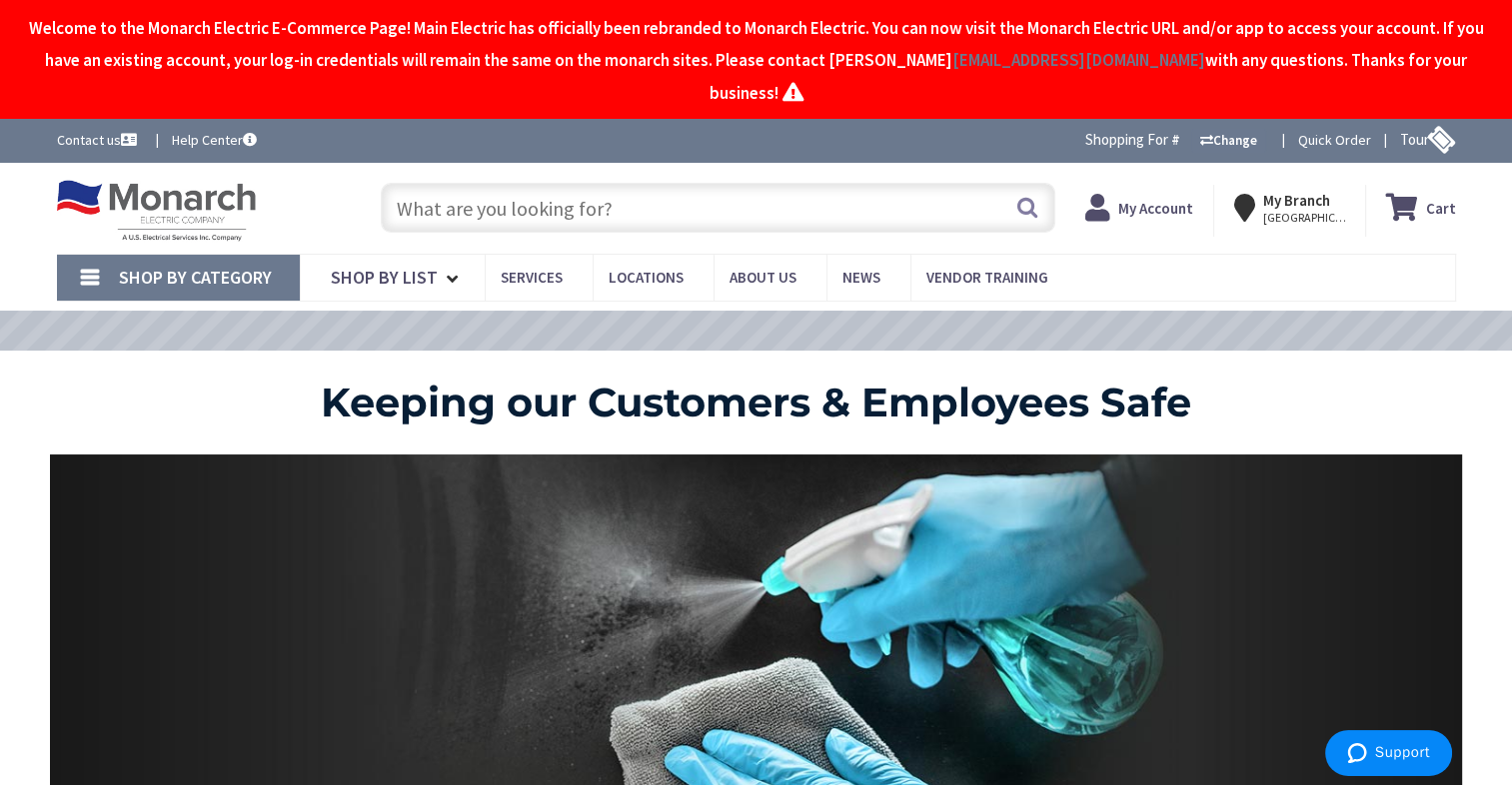click at bounding box center (718, 208) 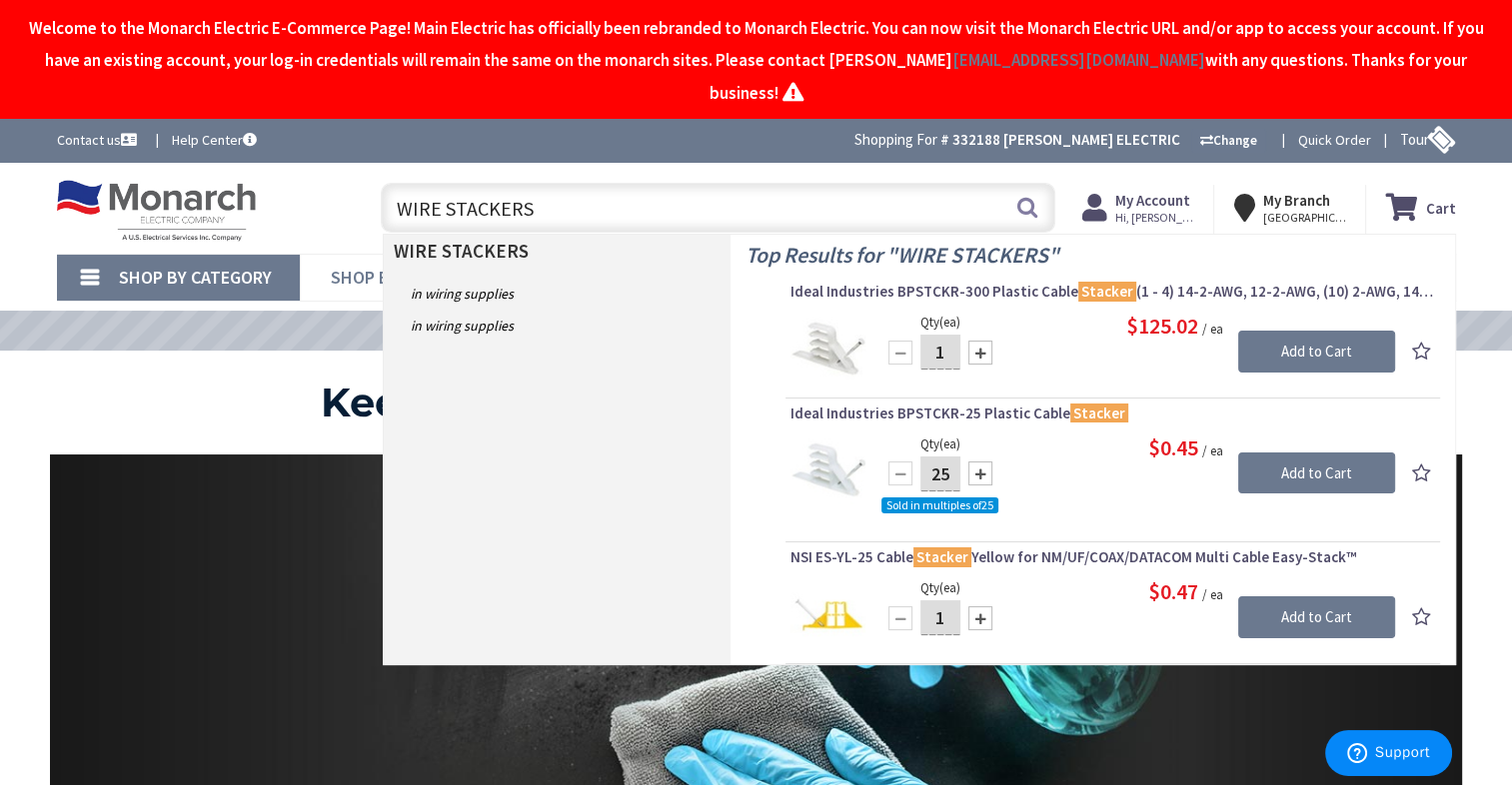 drag, startPoint x: 551, startPoint y: 167, endPoint x: 304, endPoint y: 254, distance: 261.87402 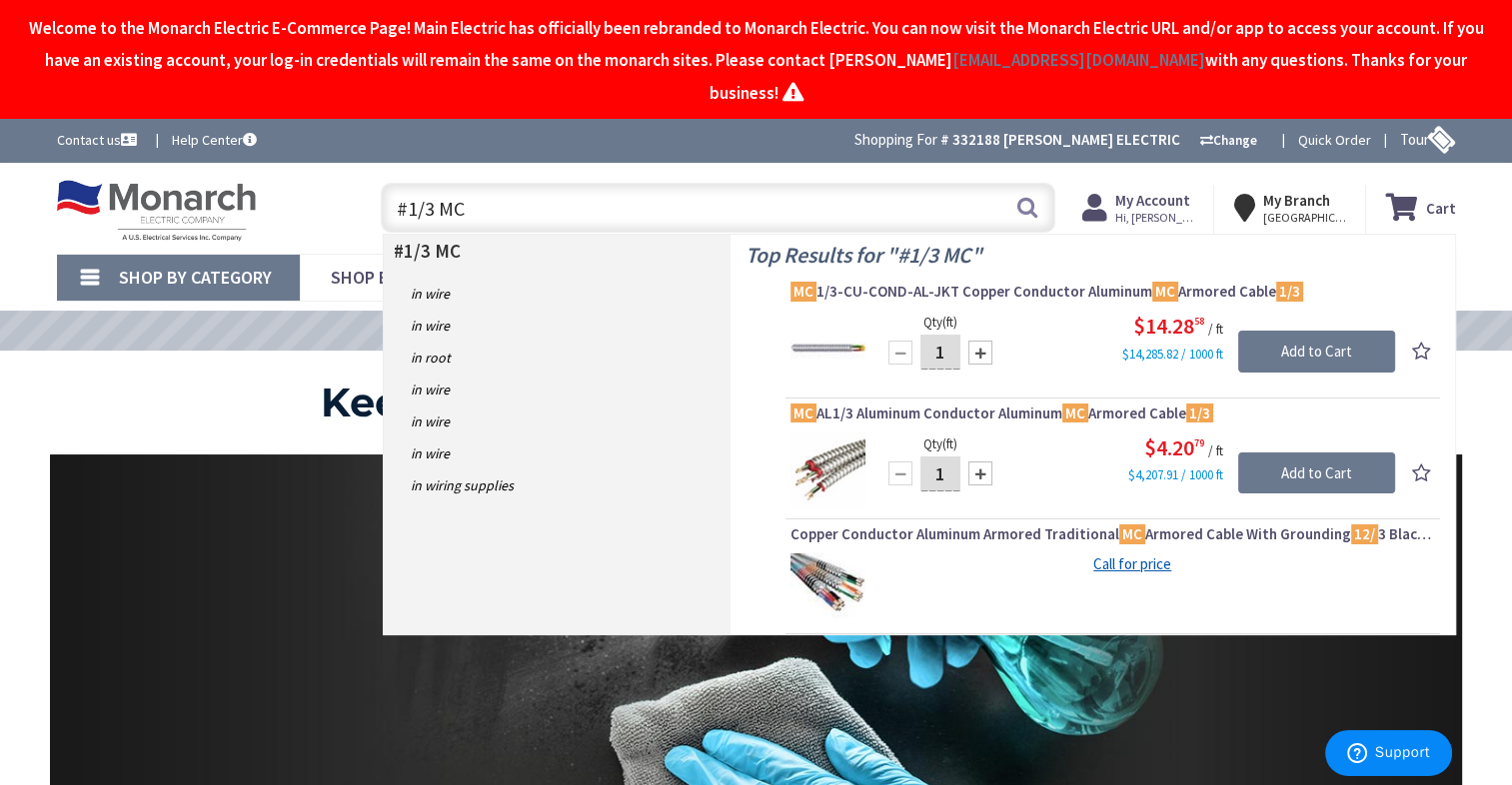 click on "#1/3 MC" at bounding box center (718, 208) 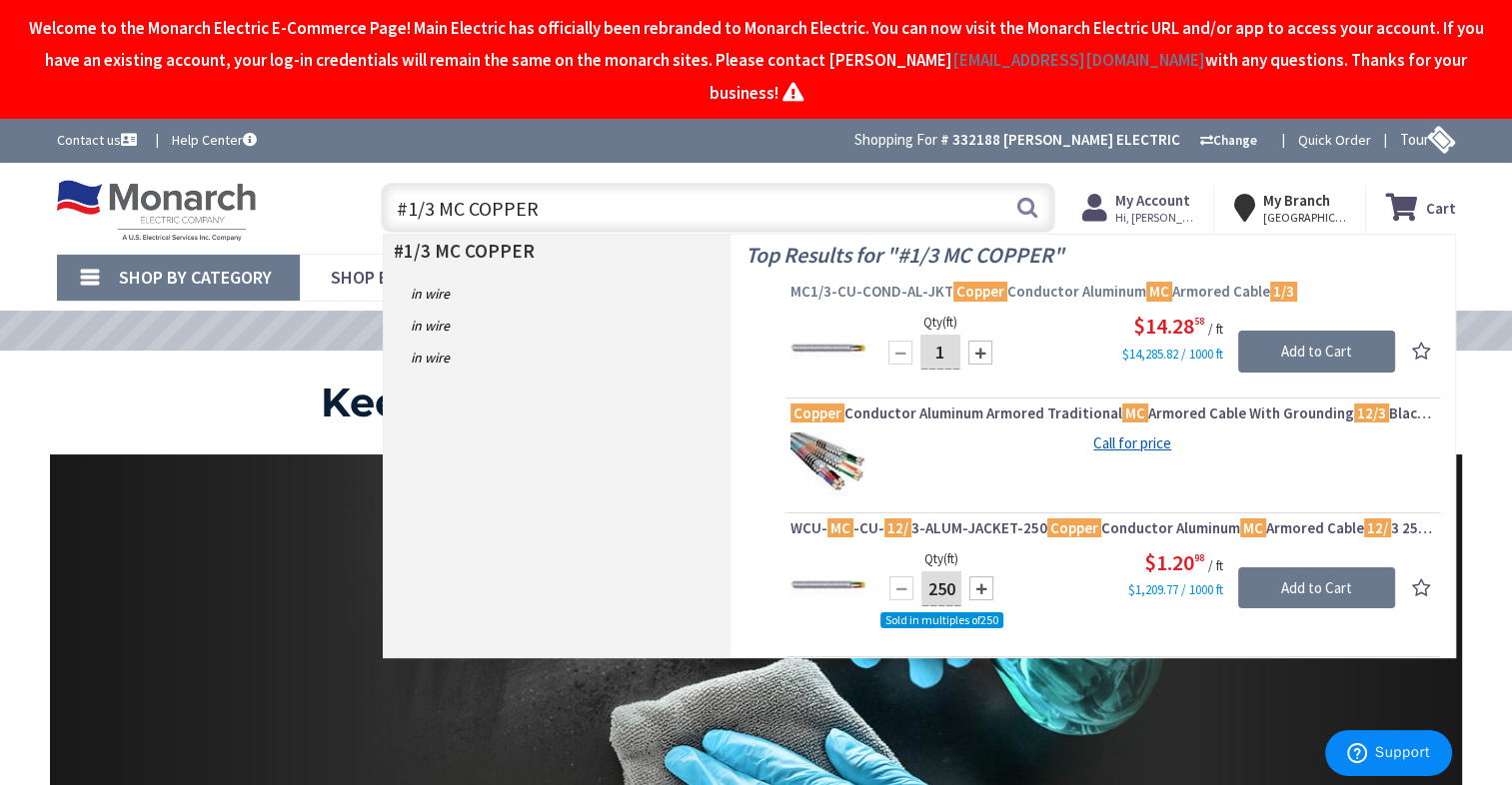 type on "#1/3 MC COPPER" 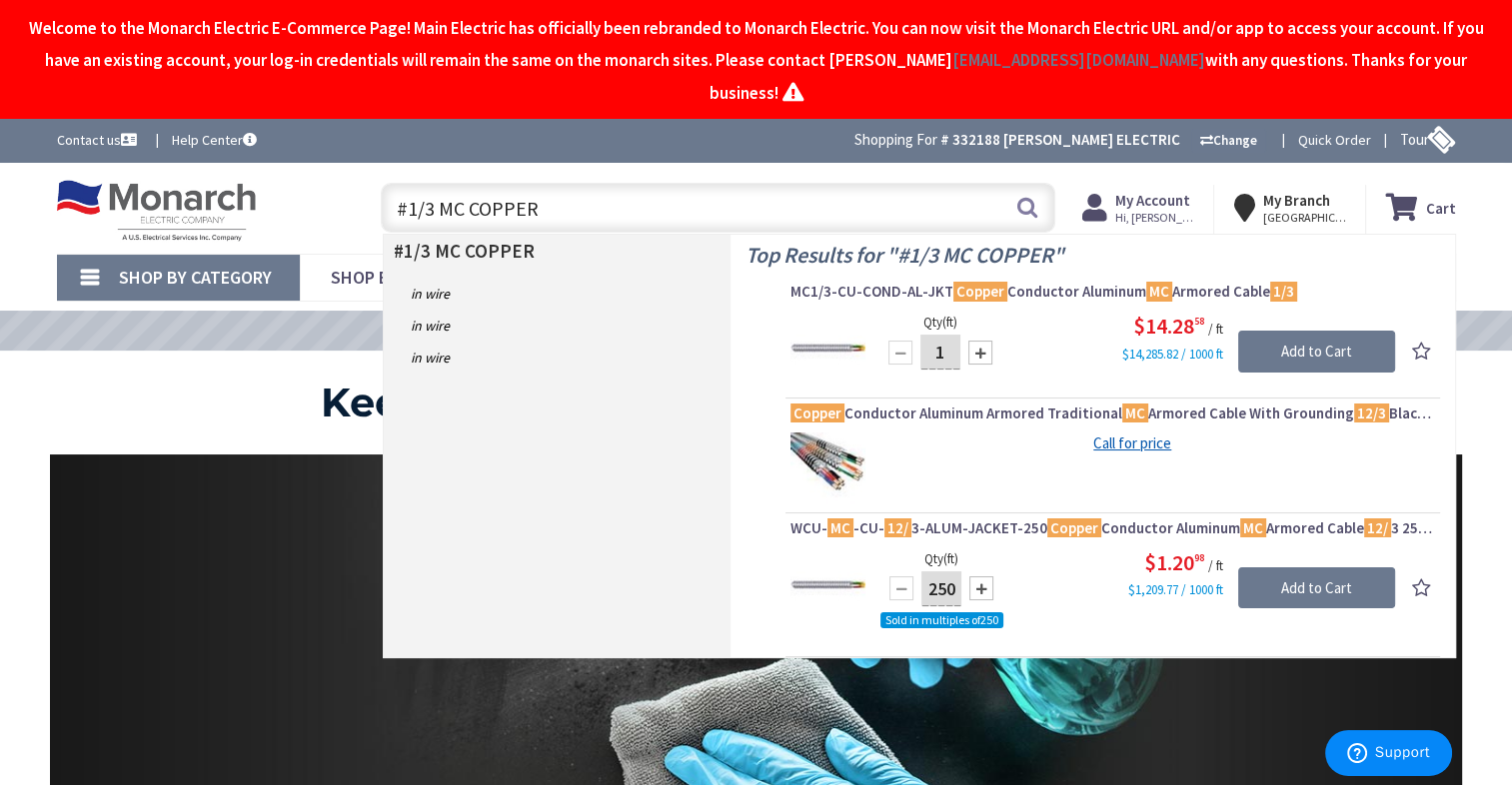 click on "MC1/3-CU-COND-AL-JKT  Copper  Conductor Aluminum  MC  Armored Cable  1/3" at bounding box center [1112, 292] 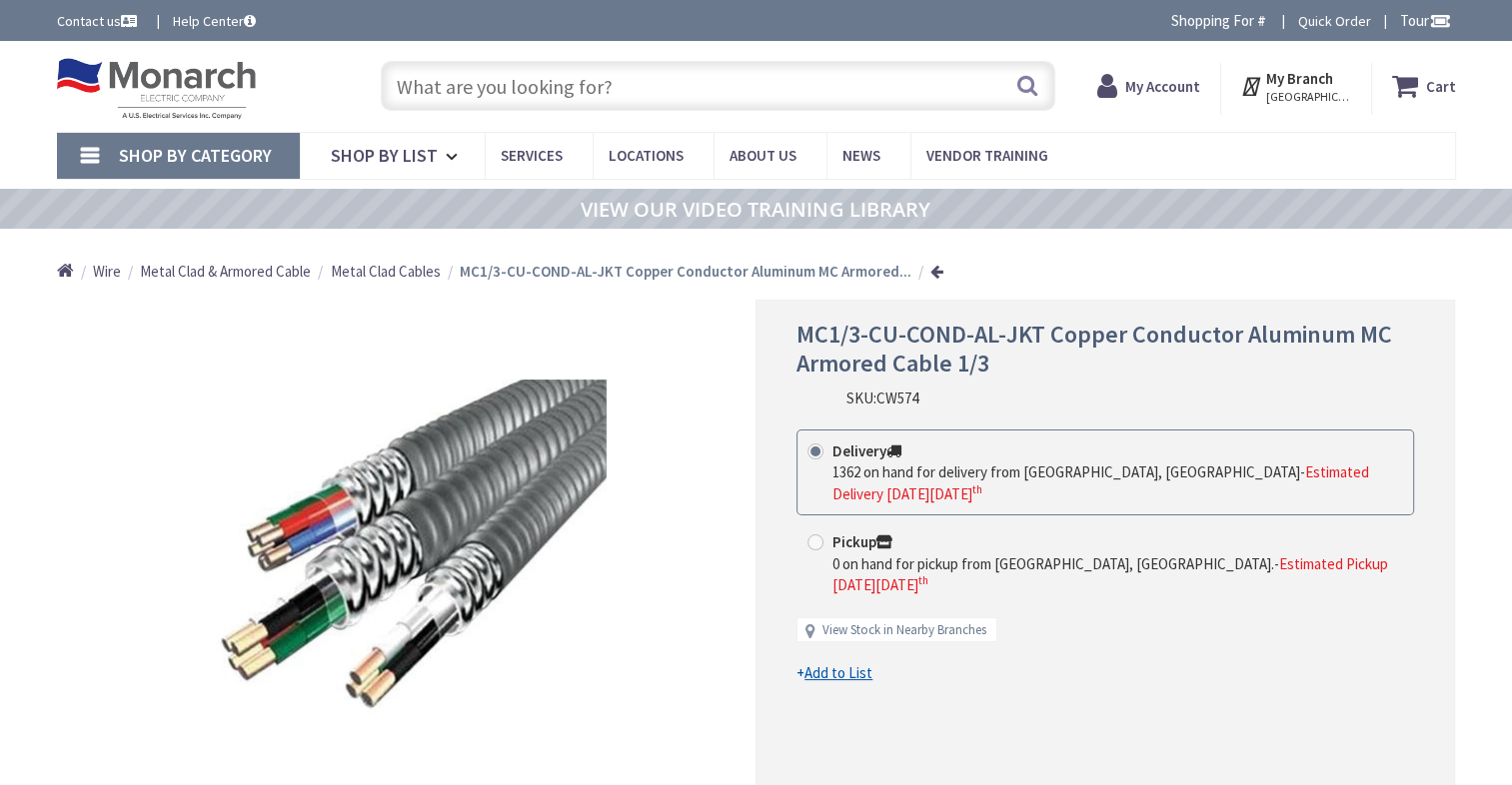scroll, scrollTop: 0, scrollLeft: 0, axis: both 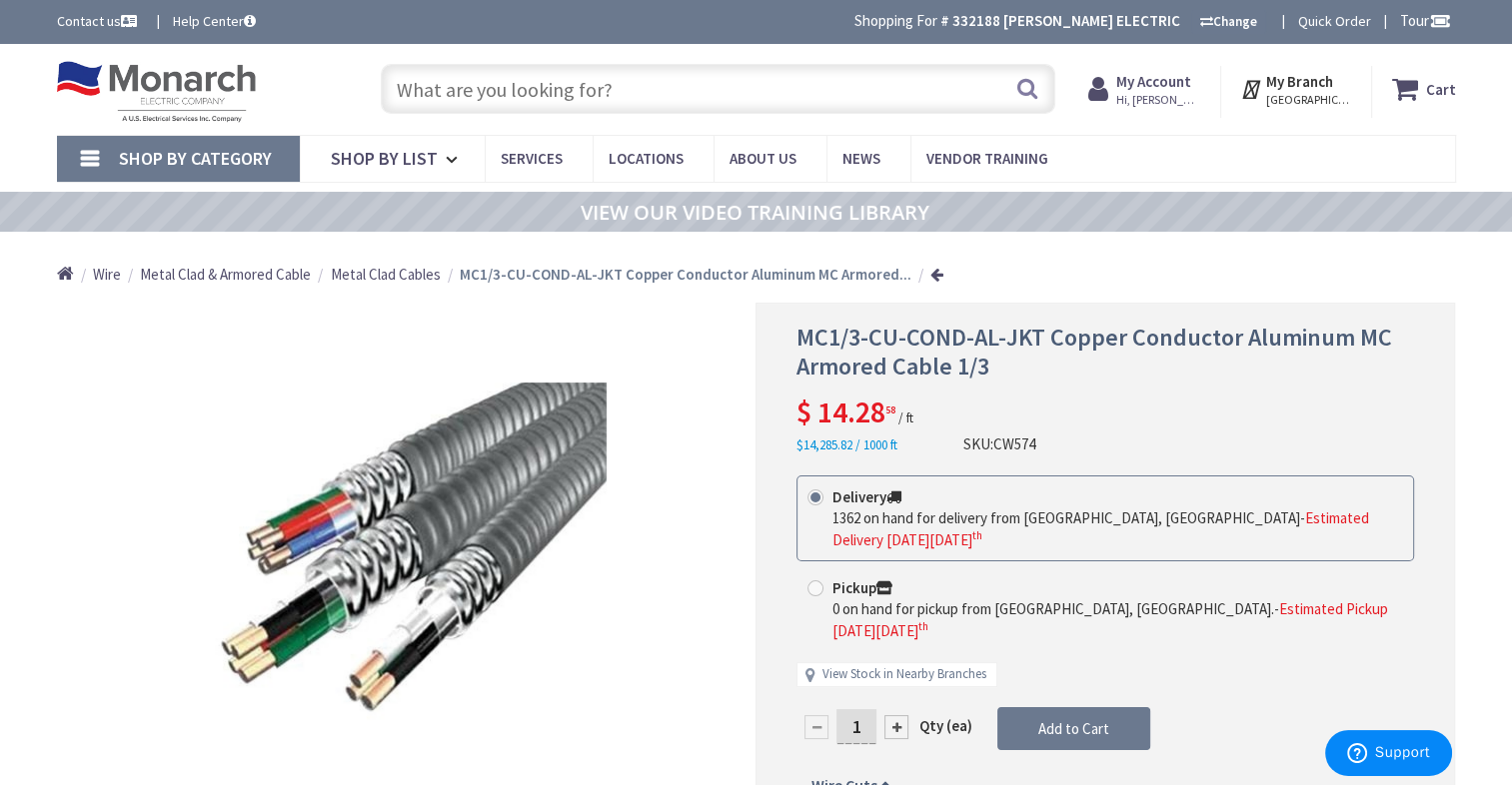 click at bounding box center (718, 89) 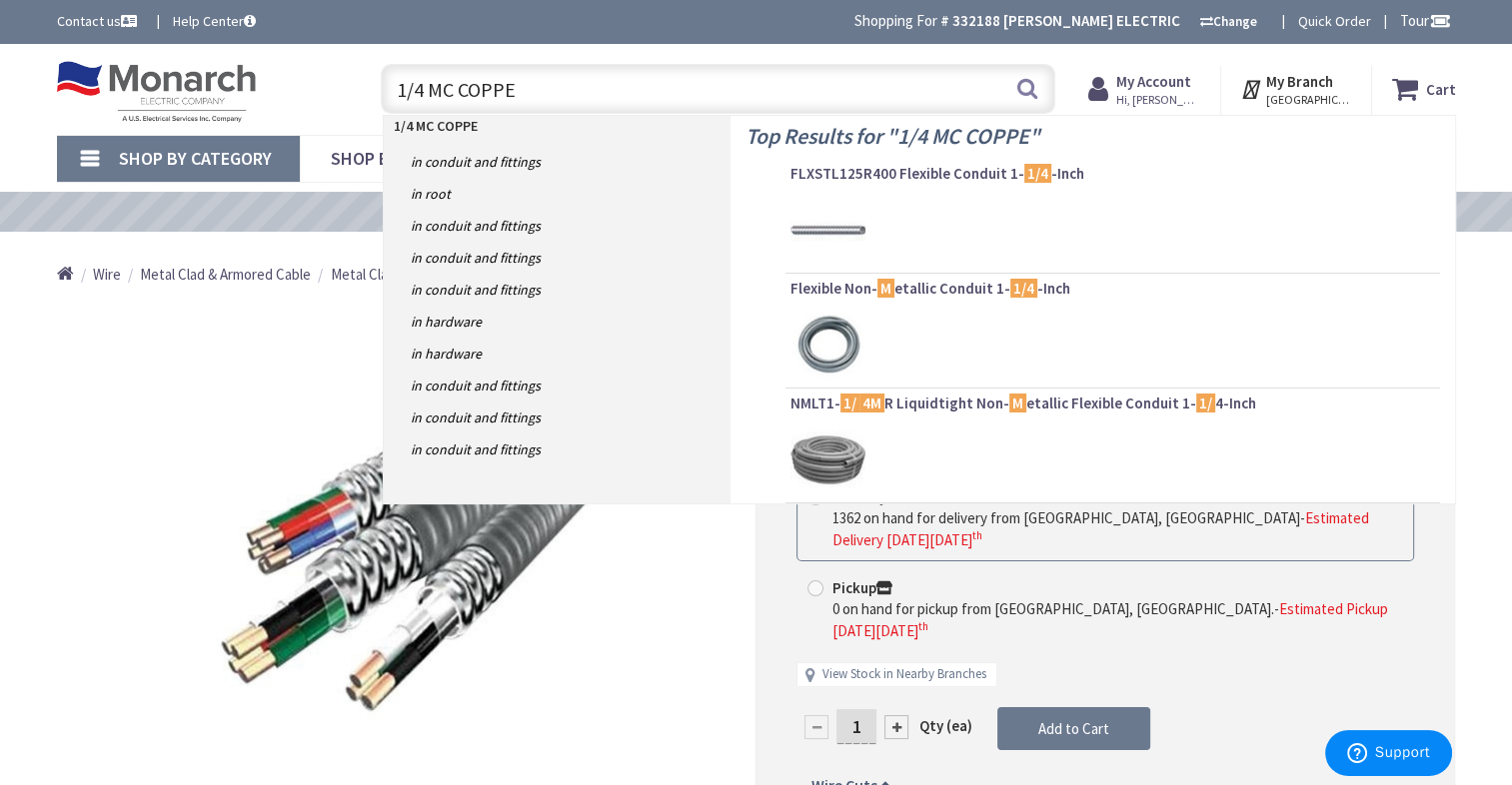 type on "1/4 MC COPPER" 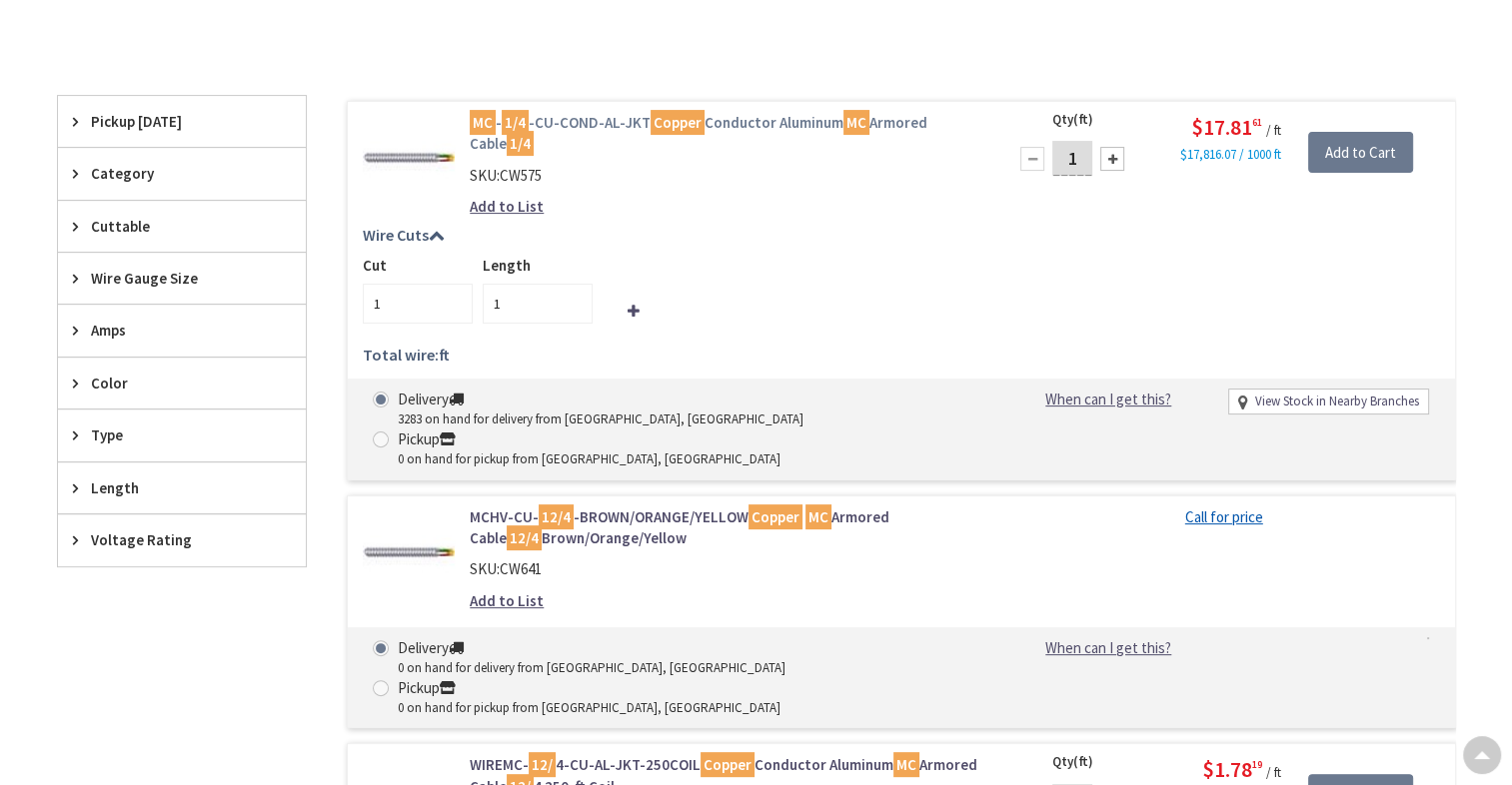 scroll, scrollTop: 499, scrollLeft: 0, axis: vertical 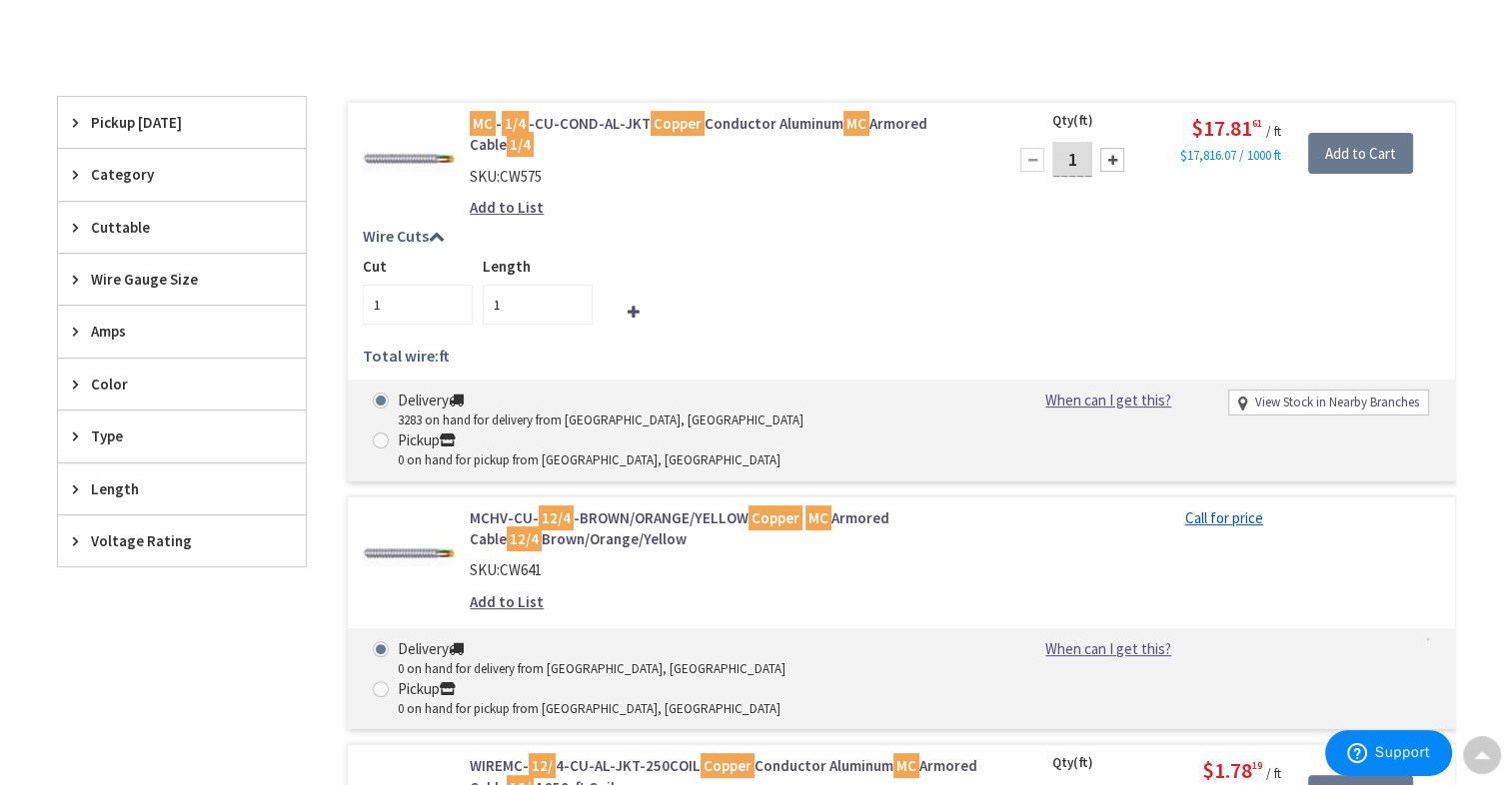 click on "Copper" at bounding box center (678, 123) 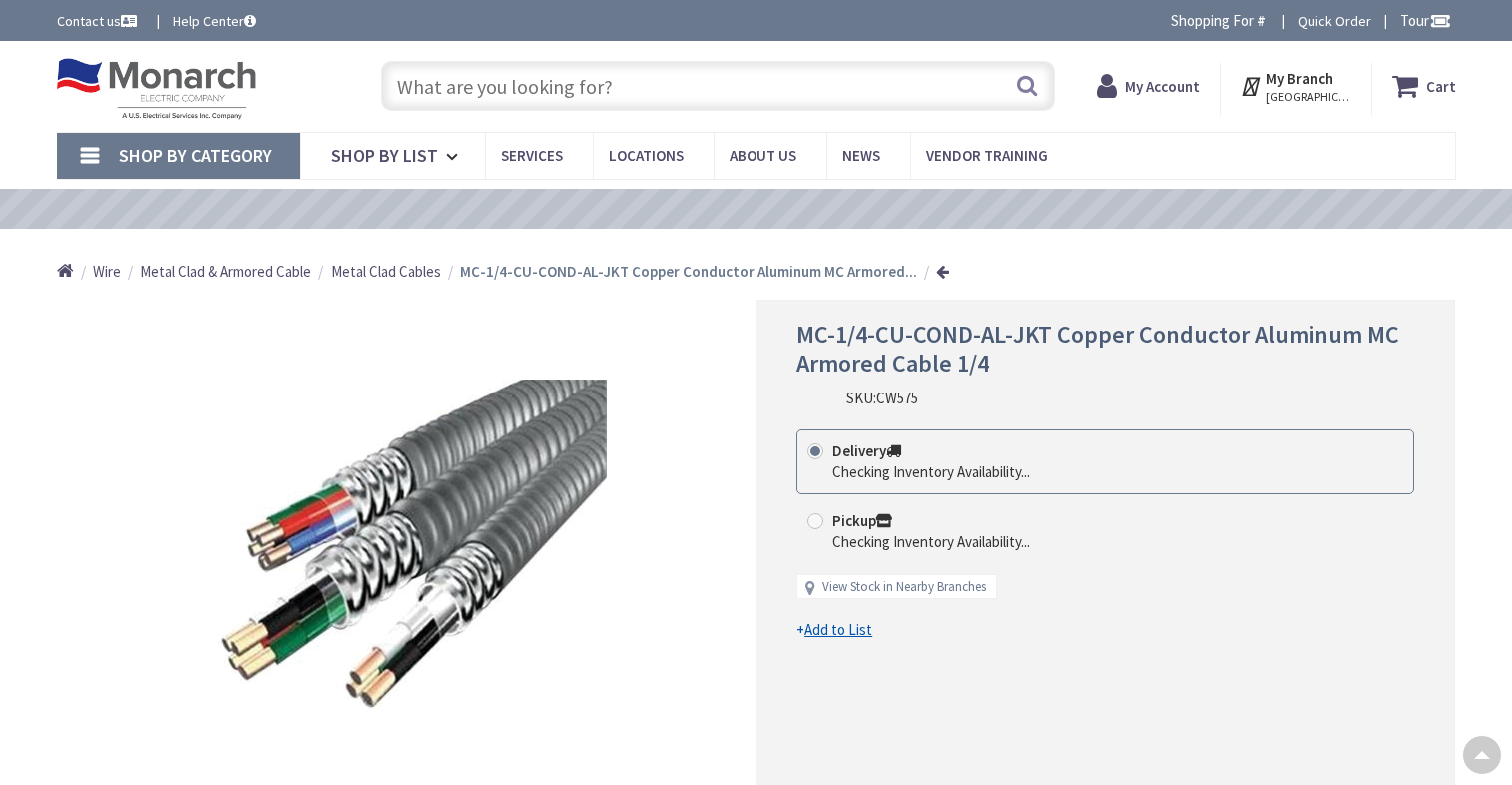 scroll, scrollTop: 200, scrollLeft: 0, axis: vertical 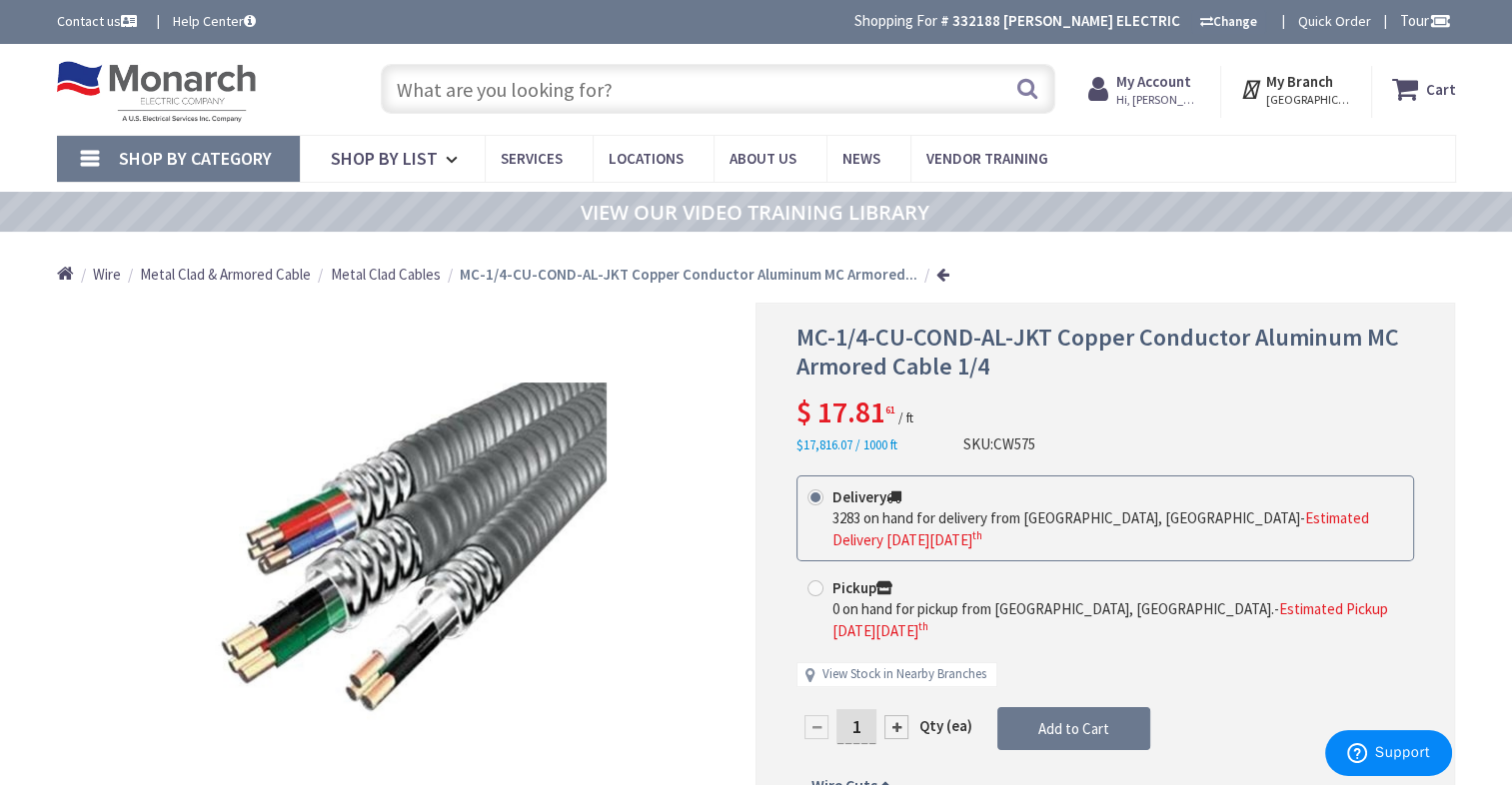 drag, startPoint x: 406, startPoint y: 86, endPoint x: 497, endPoint y: 81, distance: 91.13726 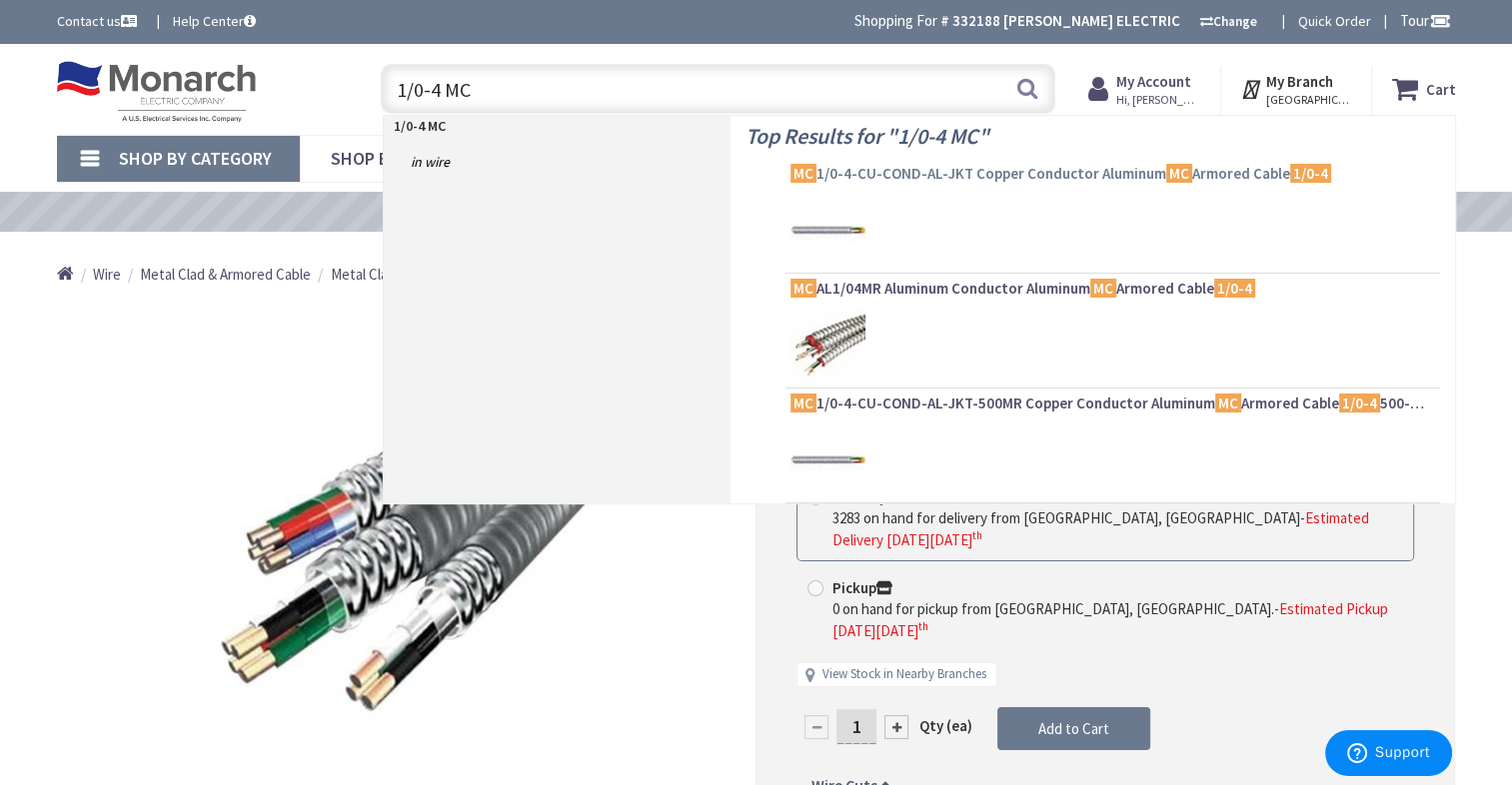type on "1/0-4 MC" 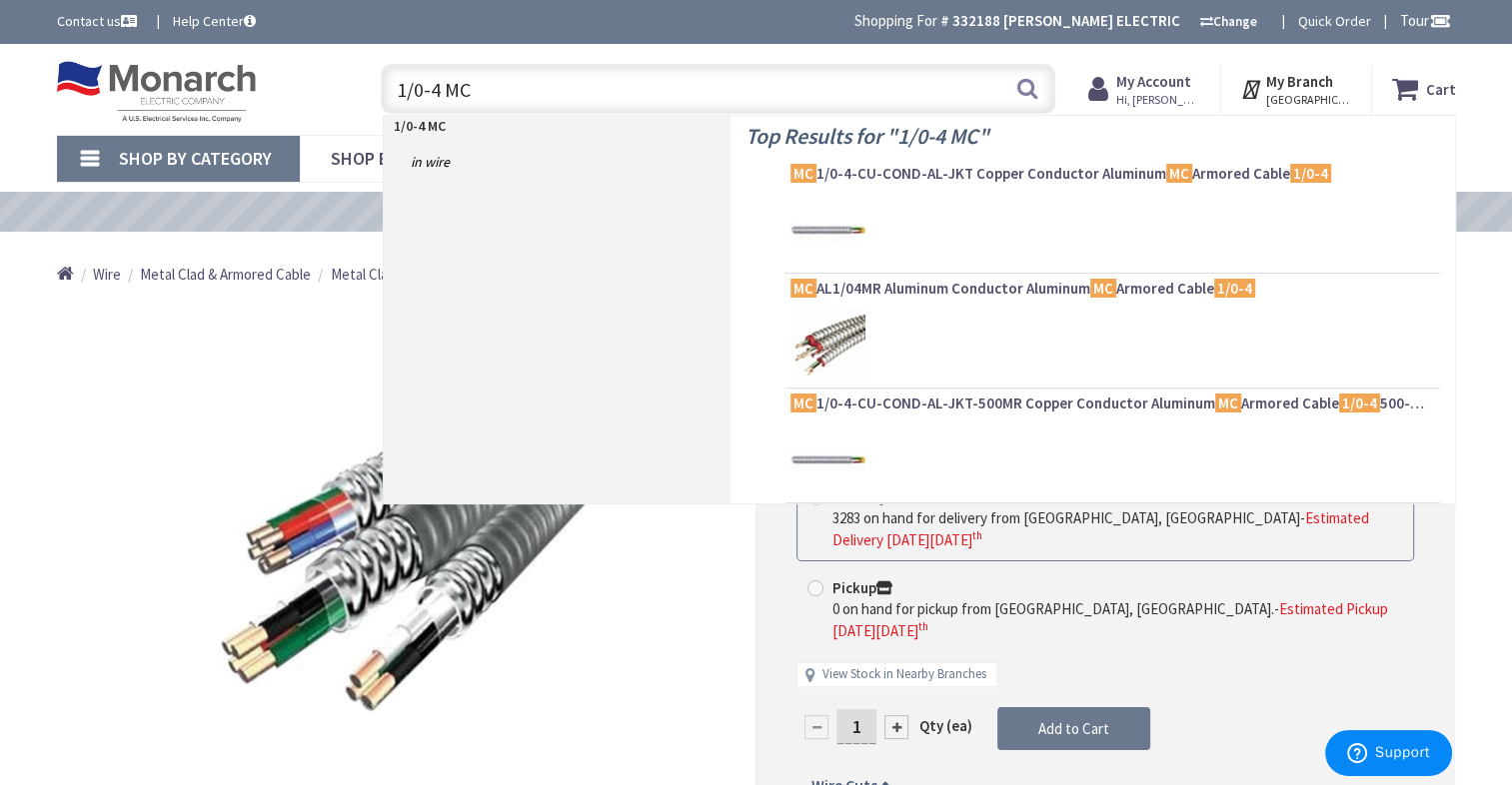click on "MC 1/0-4-CU-COND-AL-JKT Copper Conductor Aluminum  MC  Armored Cable  1/0-4" at bounding box center (1112, 174) 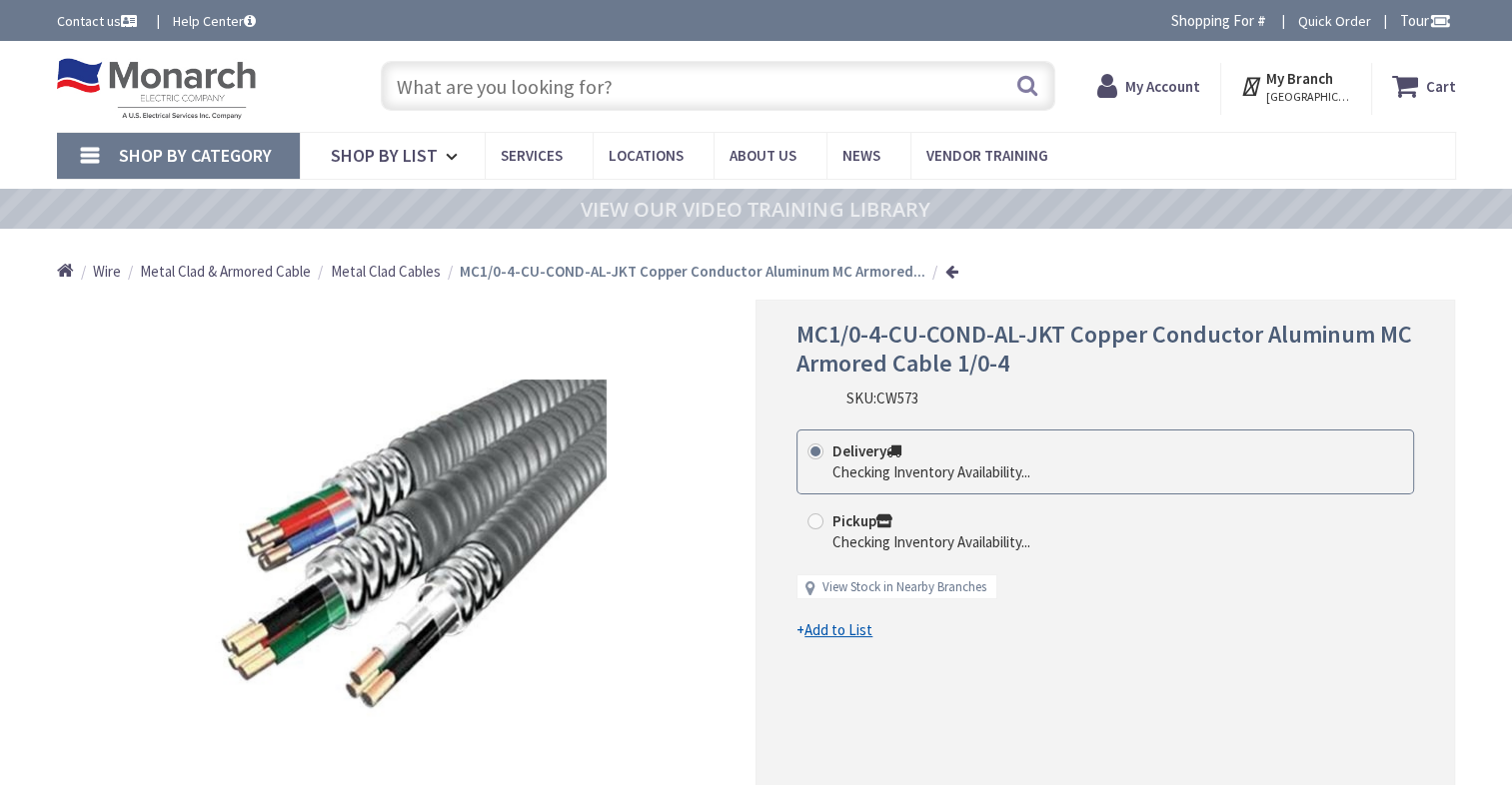 scroll, scrollTop: 0, scrollLeft: 0, axis: both 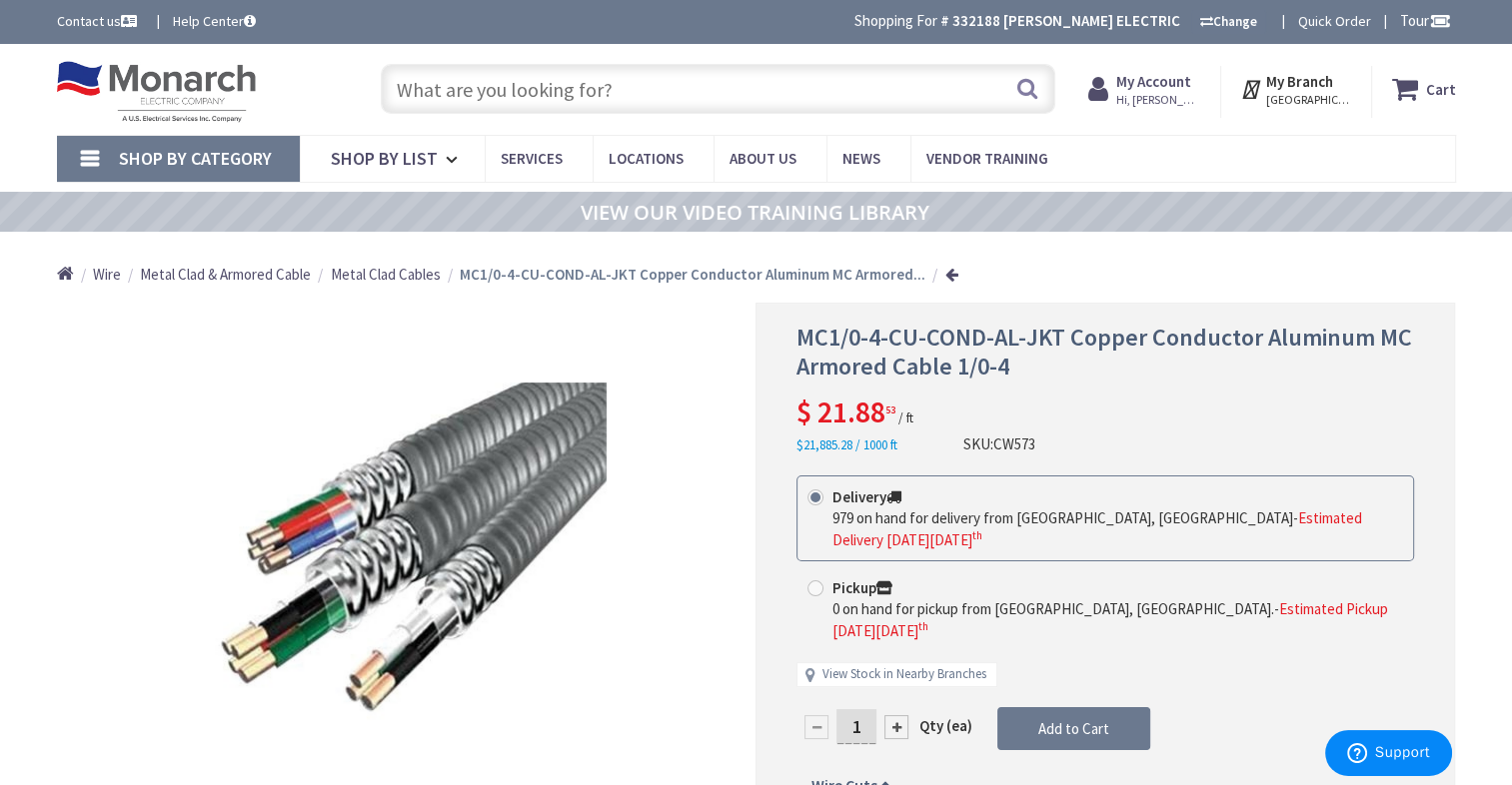 click at bounding box center (718, 89) 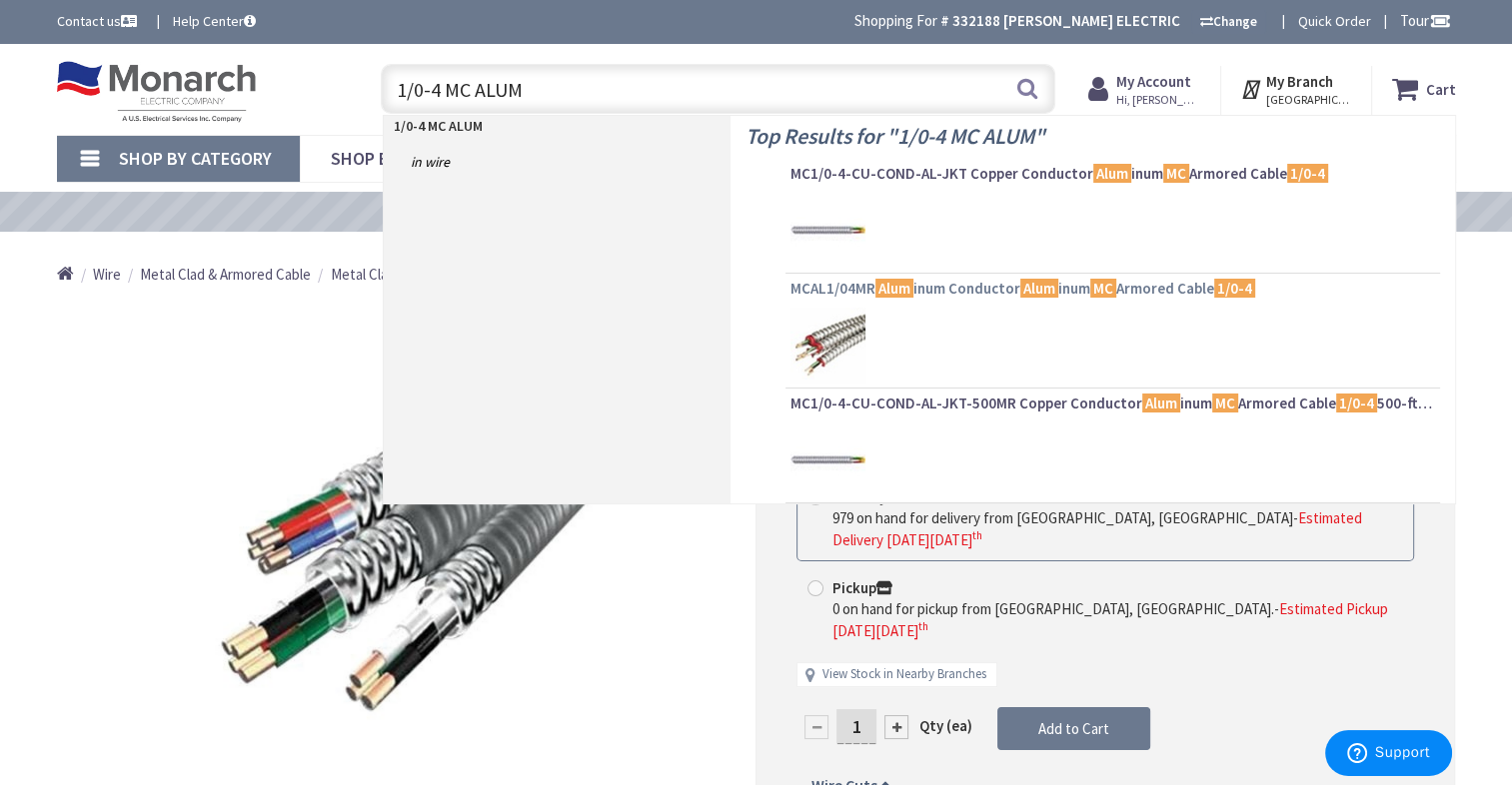type on "1/0-4 MC ALUM" 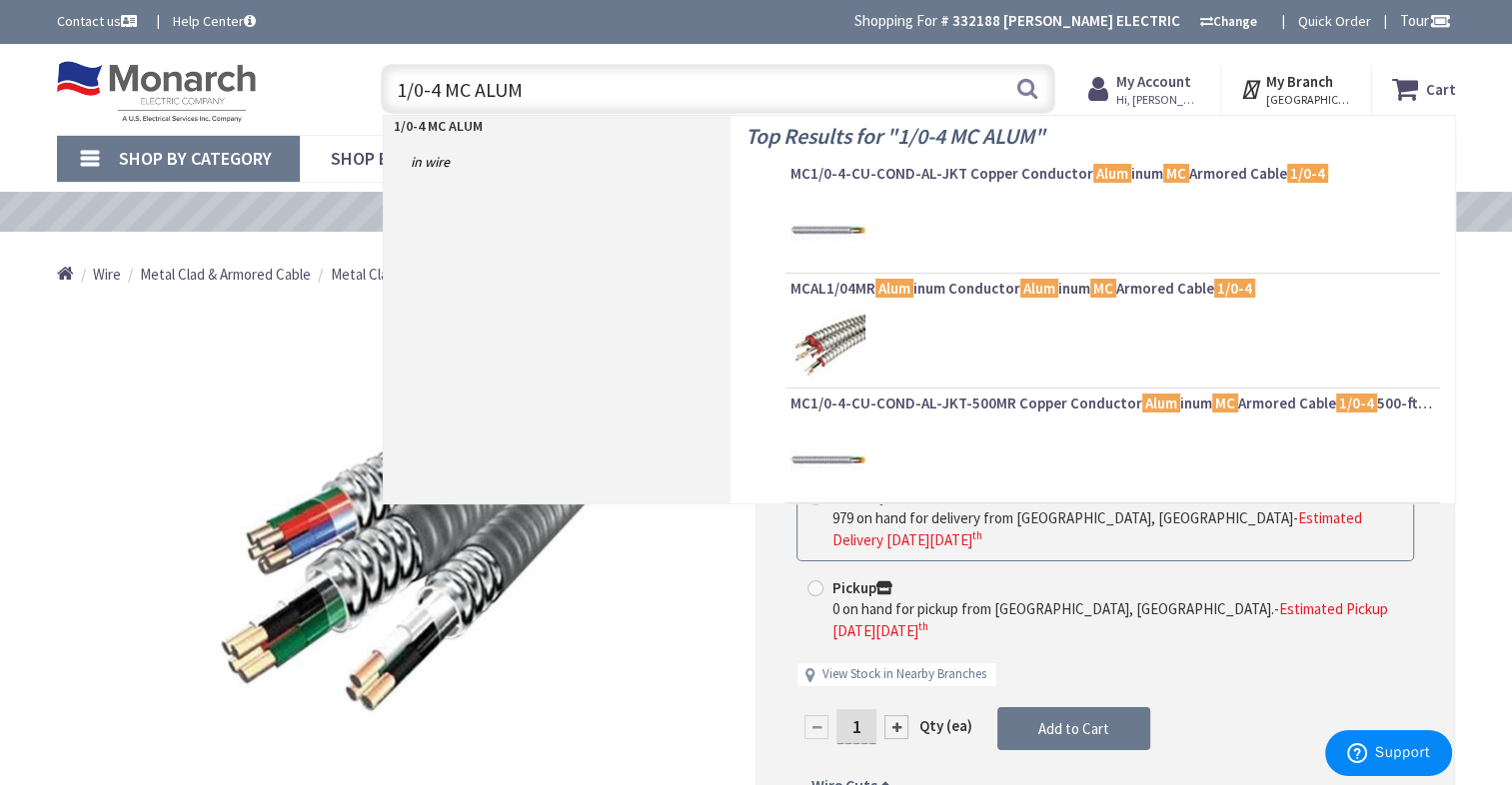 click on "MCAL1/04MR  Alum inum Conductor  Alum inum  MC  Armored Cable  1/0-4" at bounding box center (1112, 289) 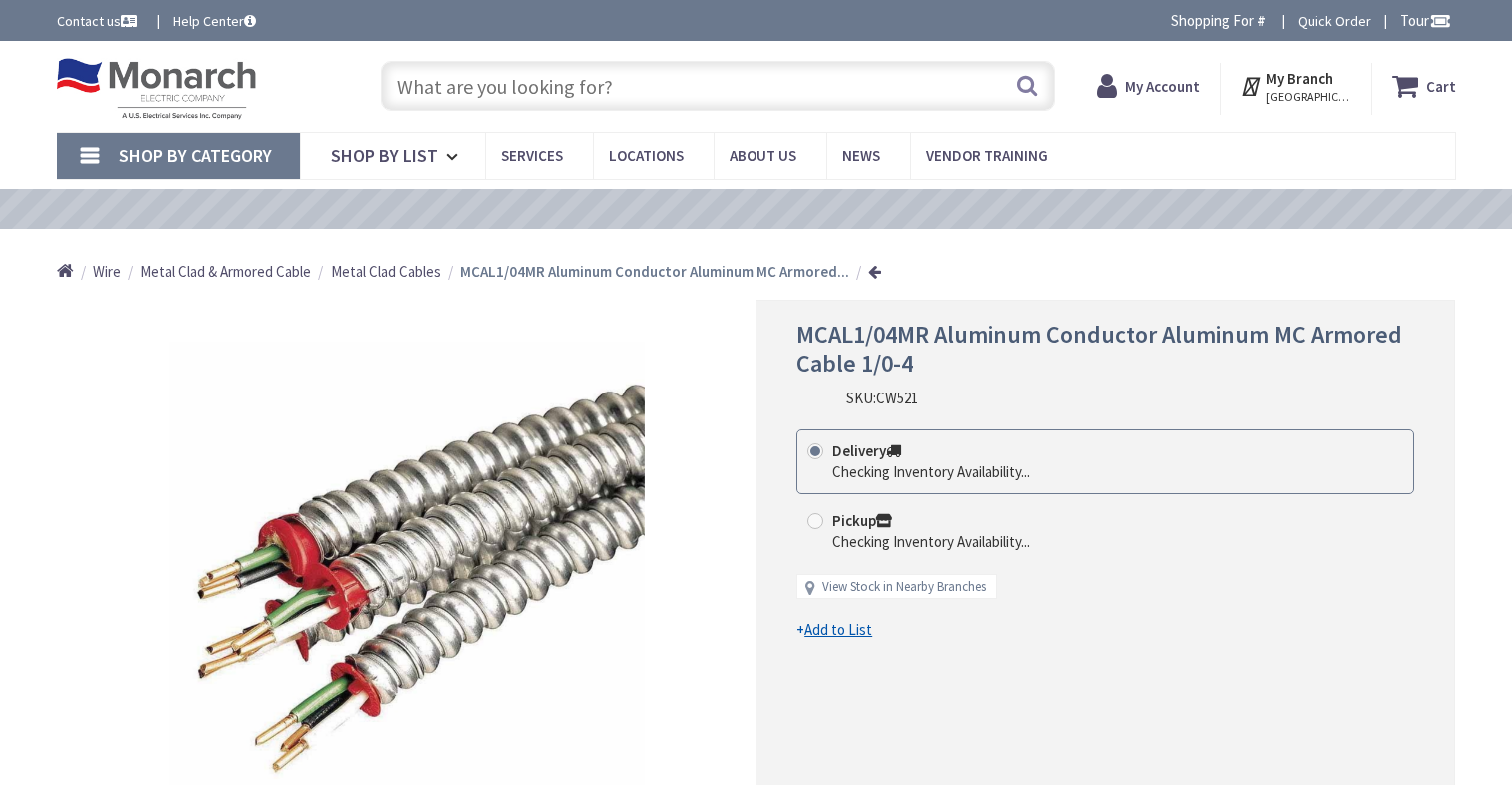 scroll, scrollTop: 0, scrollLeft: 0, axis: both 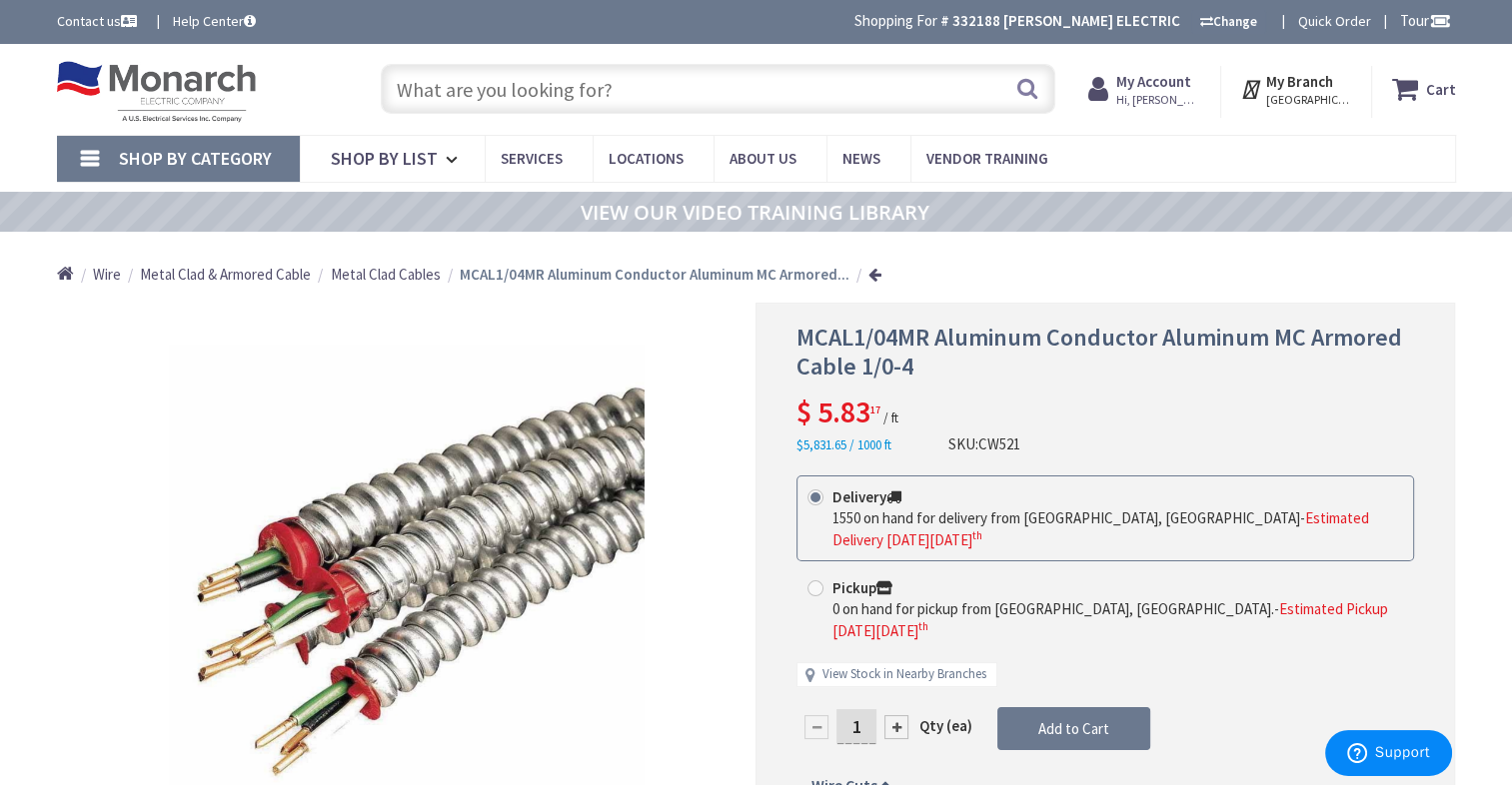 drag, startPoint x: 393, startPoint y: 92, endPoint x: 891, endPoint y: 106, distance: 498.19675 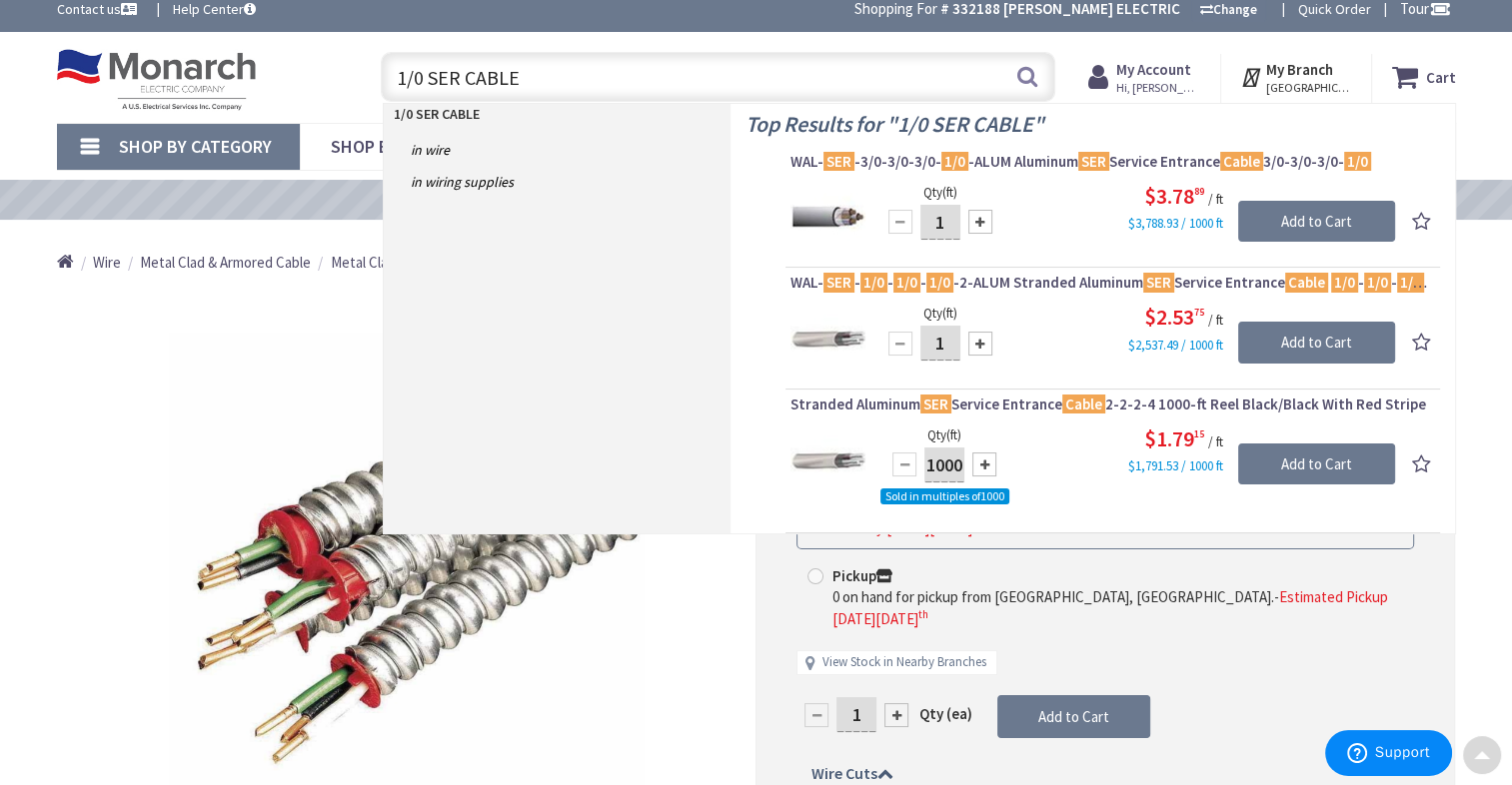 scroll, scrollTop: 0, scrollLeft: 0, axis: both 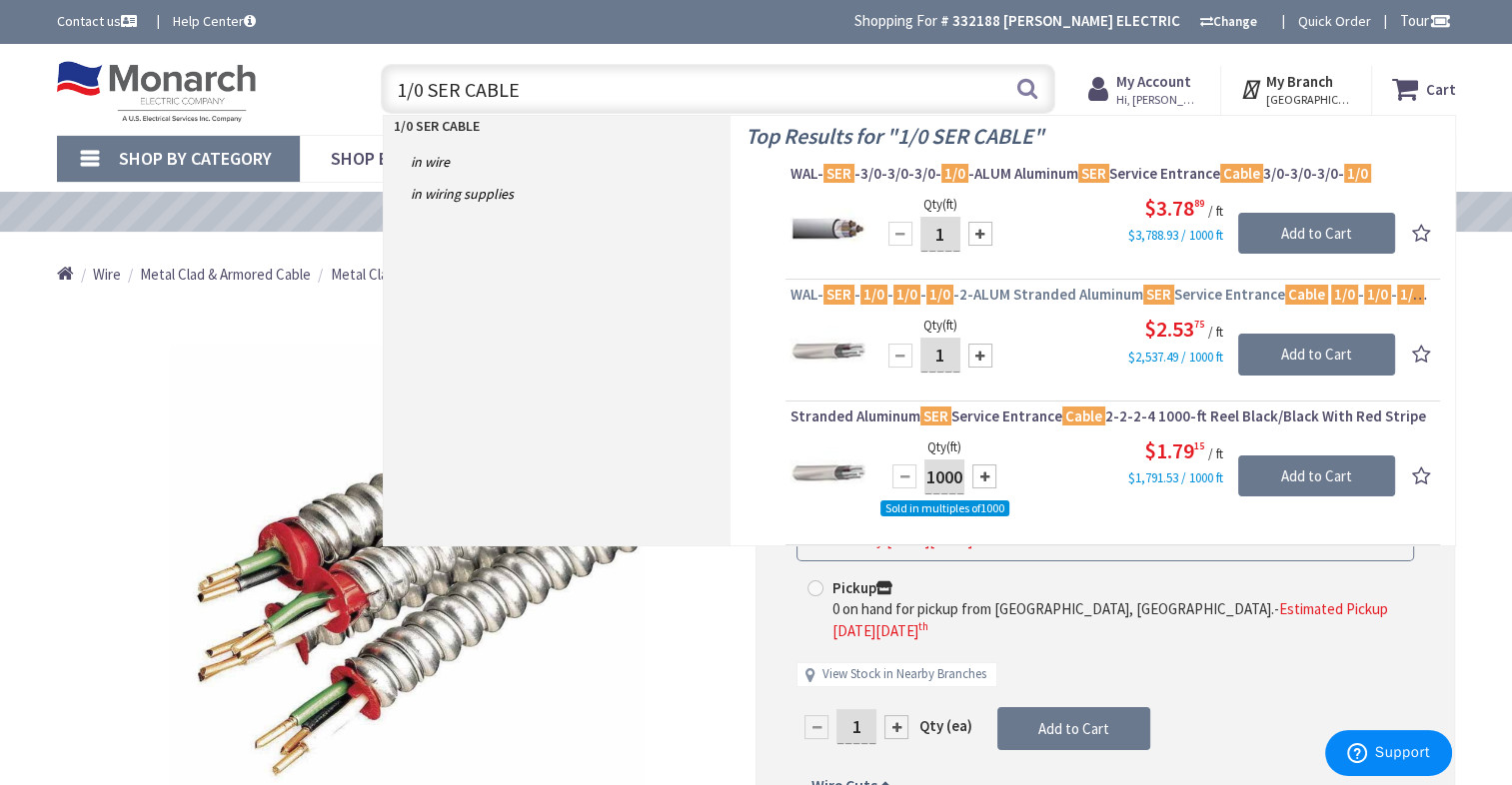 type on "1/0 SER CABLE" 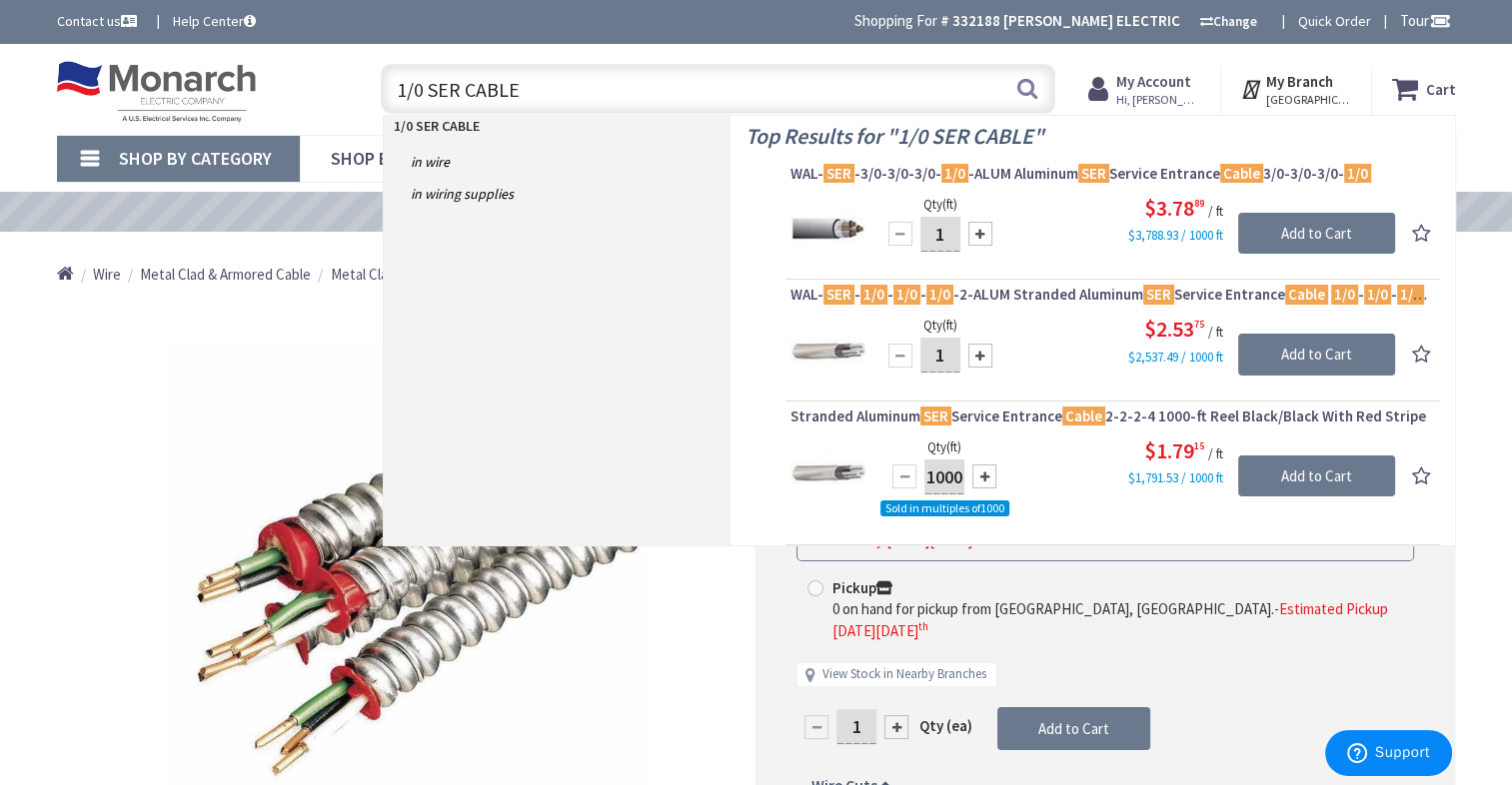 click on "WAL- SER - 1/0 - 1/0 - 1/0 -2-ALUM Stranded Aluminum  SER  Service Entrance  Cable   1/0 - 1/0 - 1/0 -2 Black/Black With Red Stripe" at bounding box center [1112, 295] 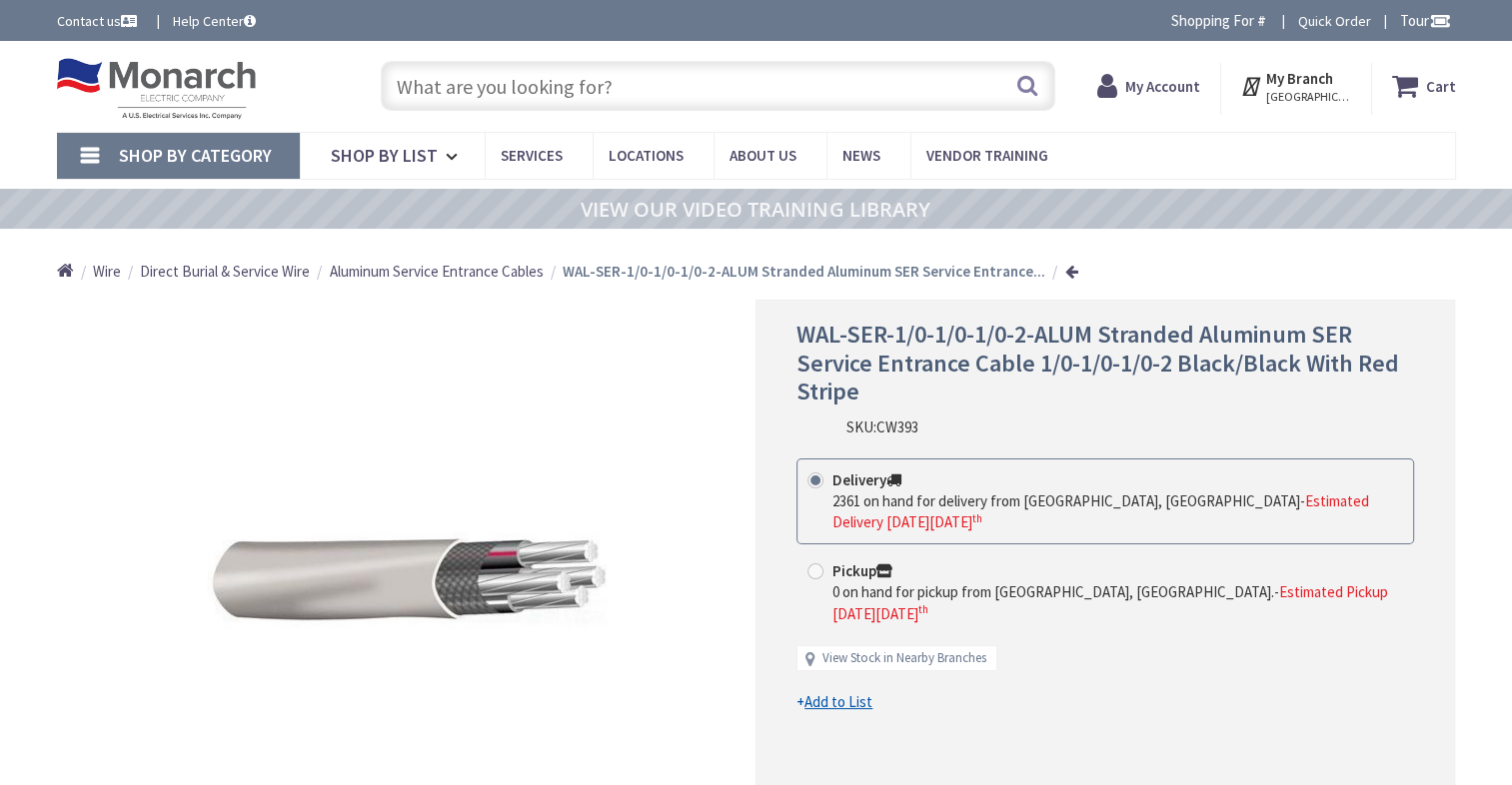 scroll, scrollTop: 0, scrollLeft: 0, axis: both 